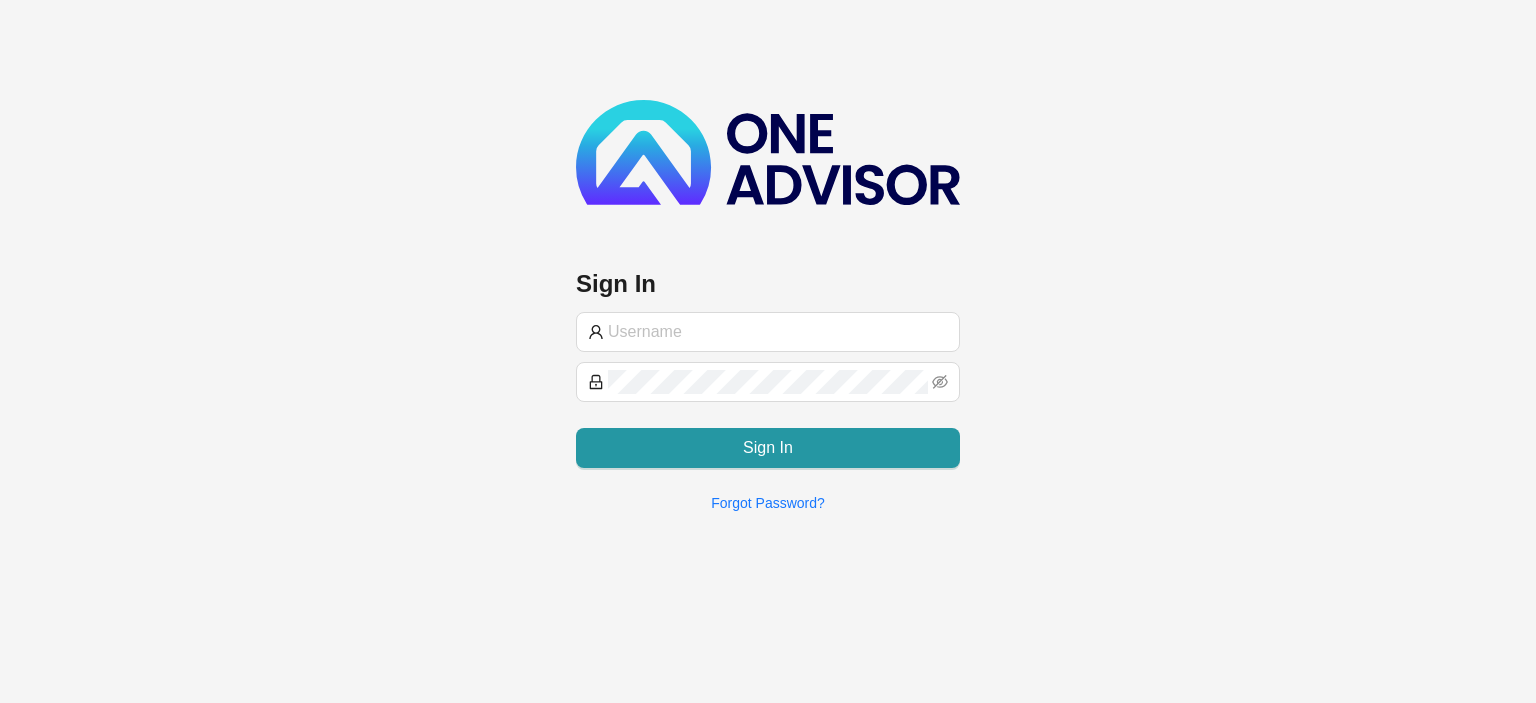 scroll, scrollTop: 0, scrollLeft: 0, axis: both 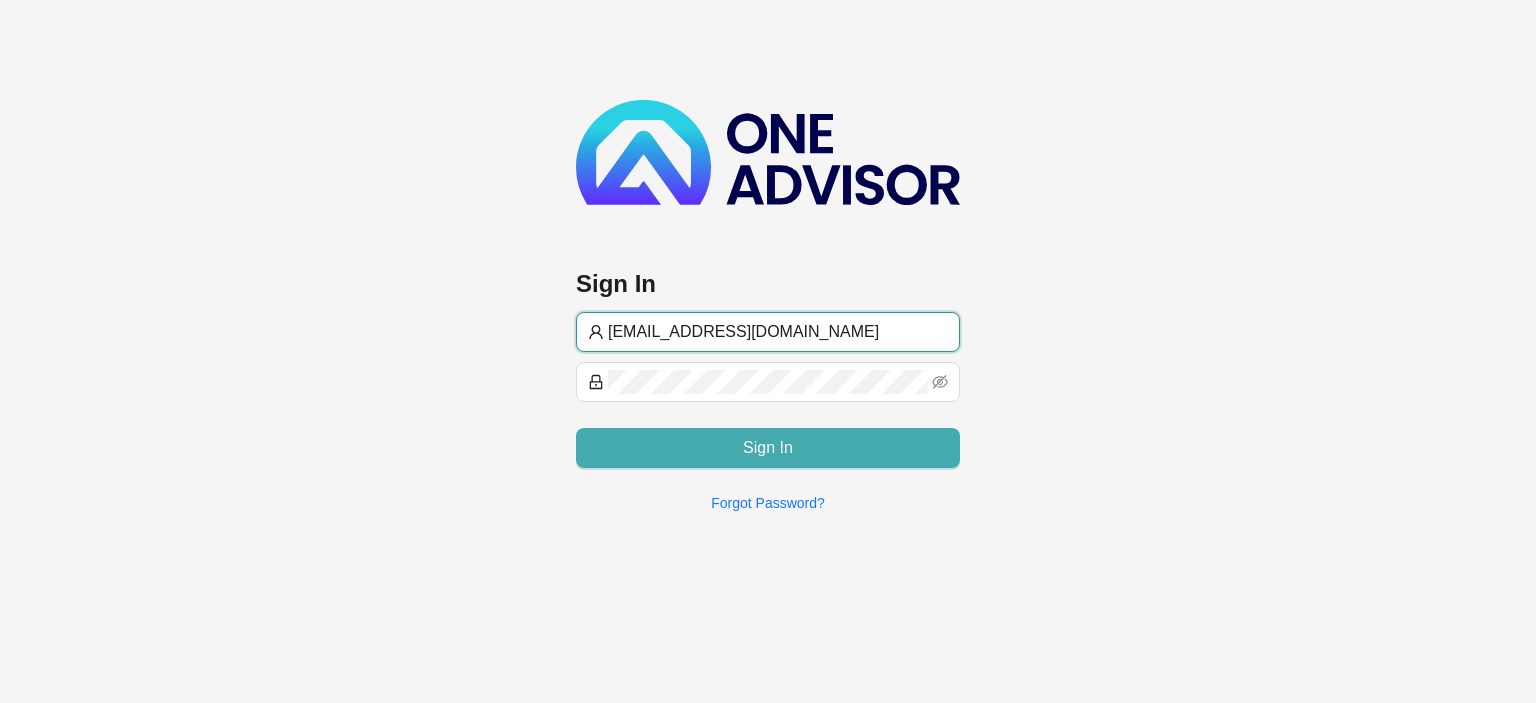 type on "[EMAIL_ADDRESS][DOMAIN_NAME]" 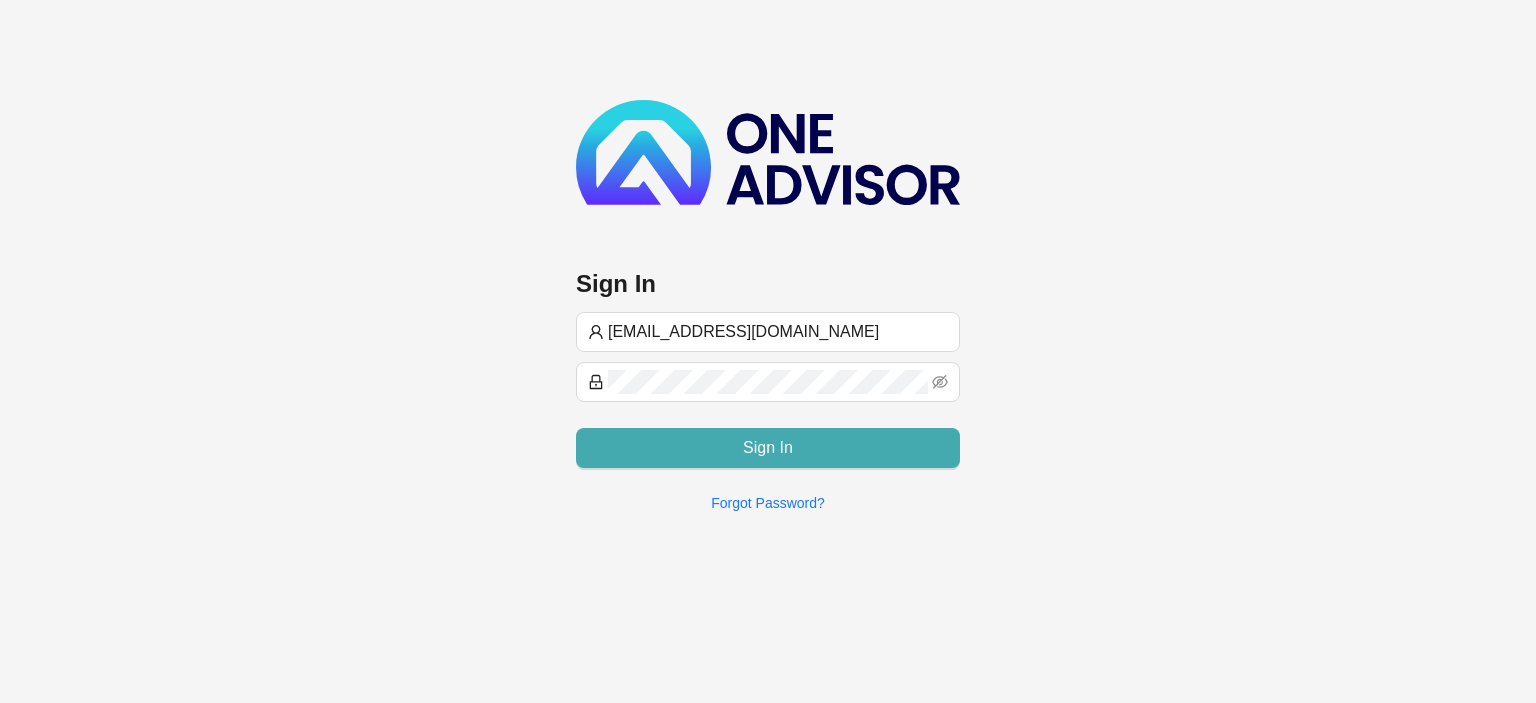 click on "Sign In" at bounding box center (768, 448) 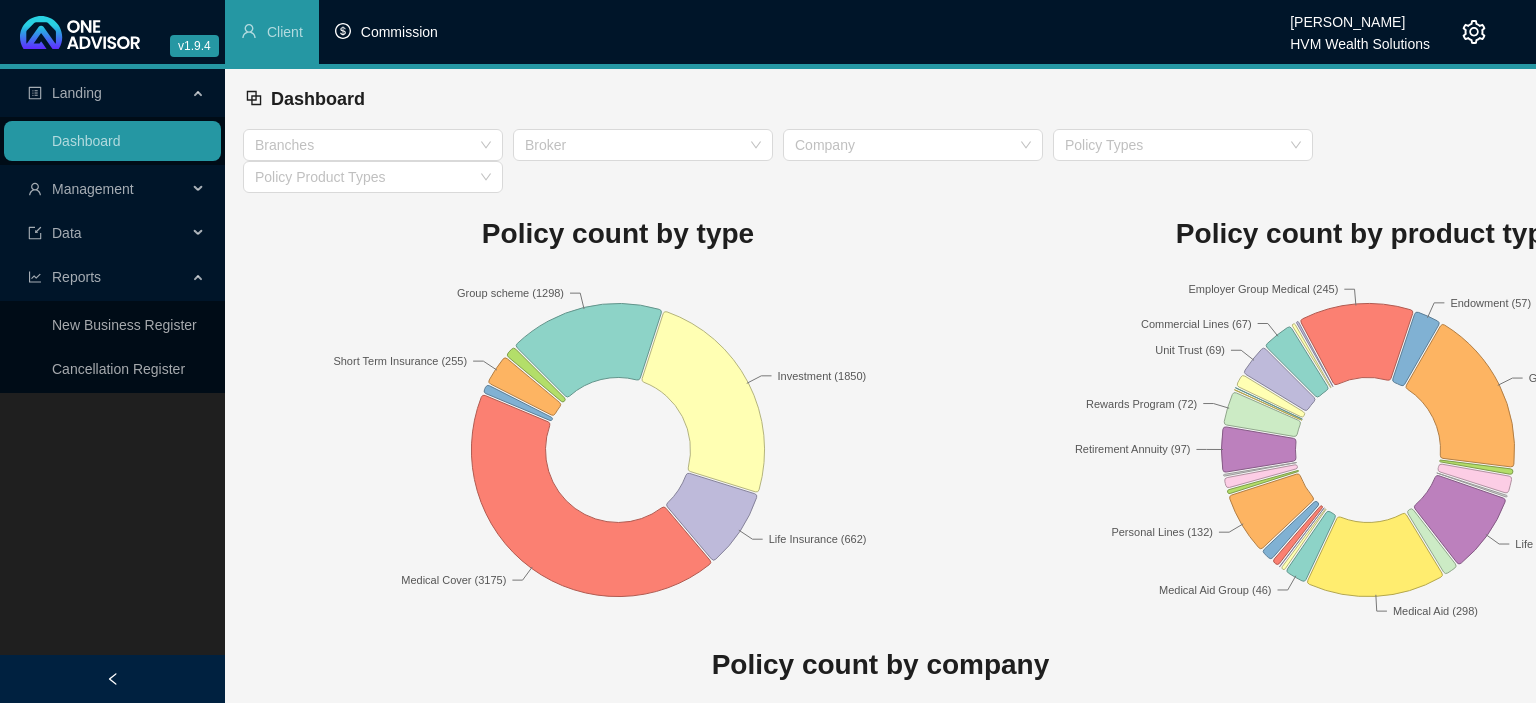 click on "Commission" at bounding box center (399, 32) 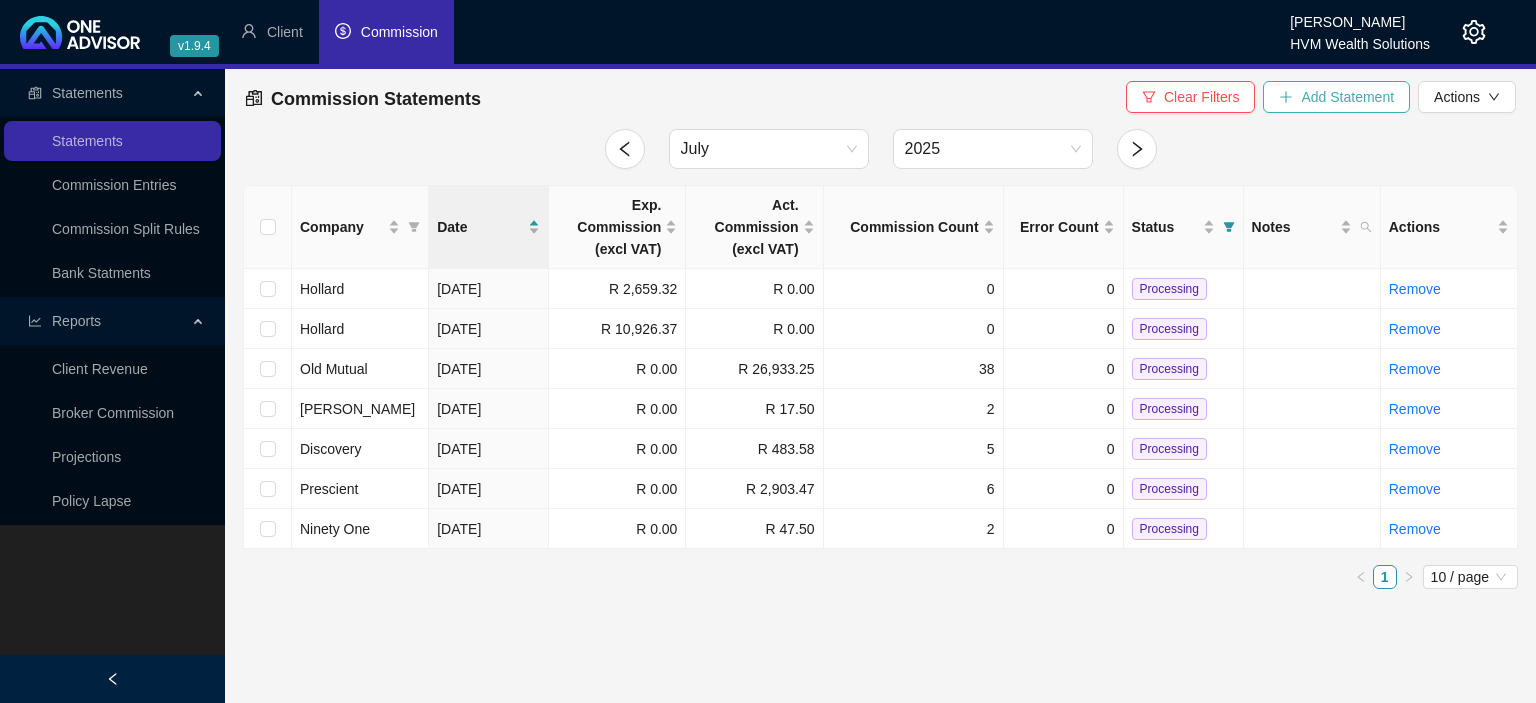 click on "Add Statement" at bounding box center (1347, 97) 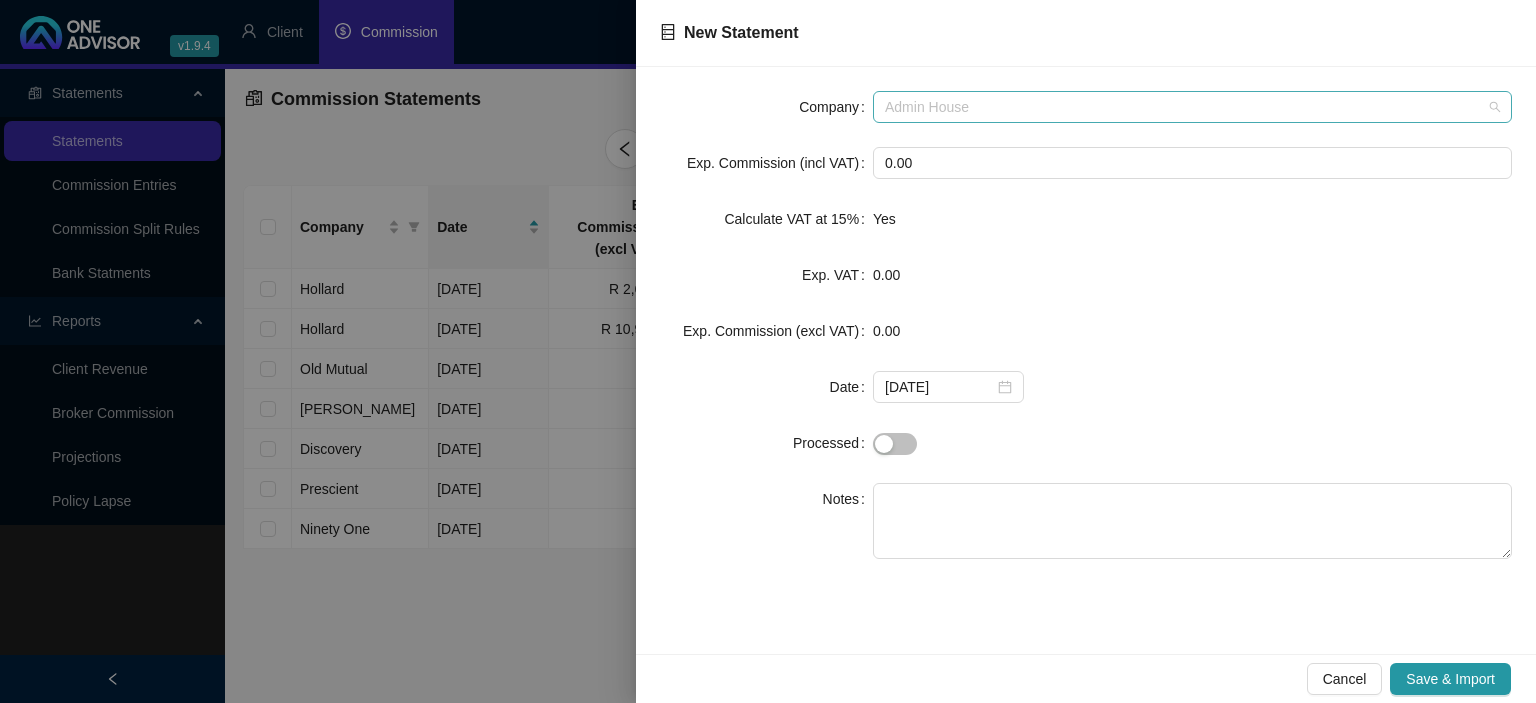 click on "Admin House" at bounding box center [1192, 107] 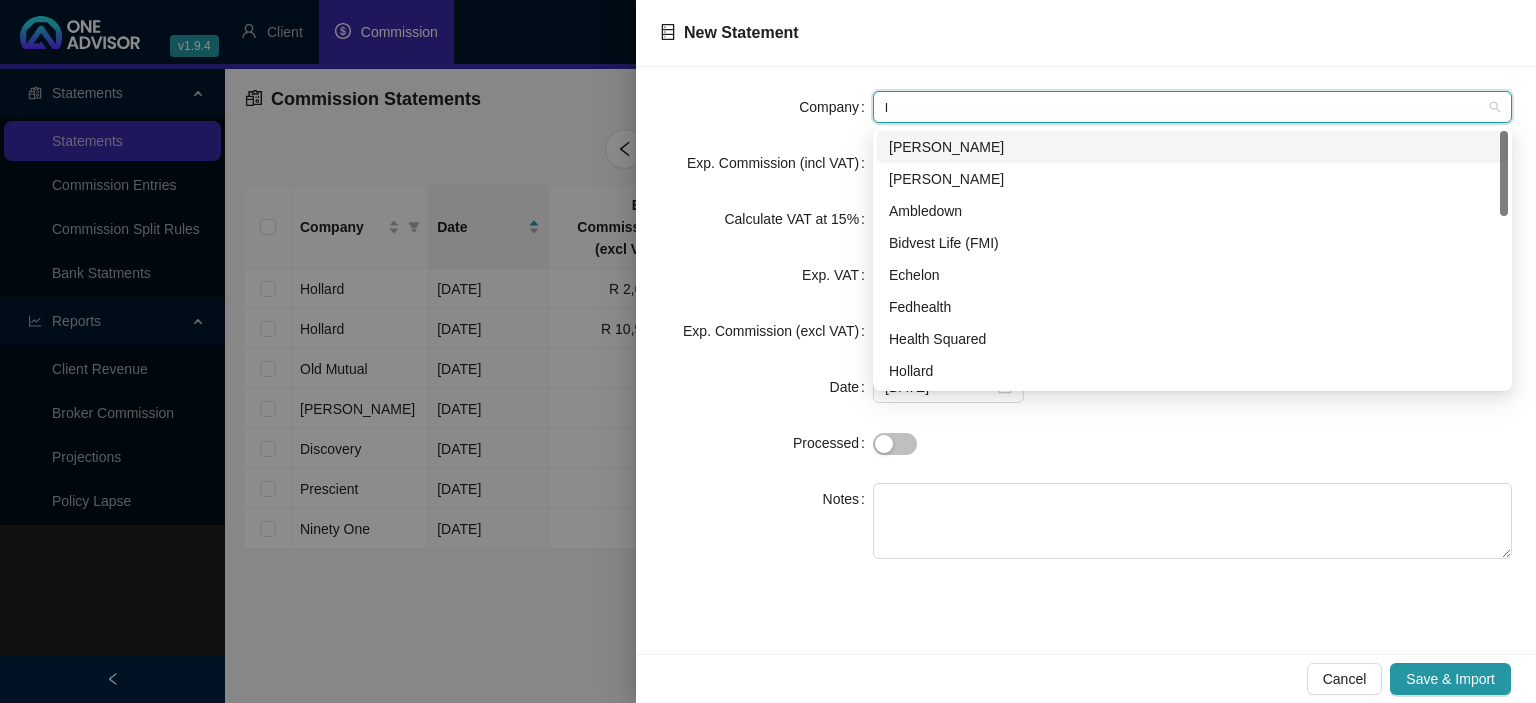 type on "li" 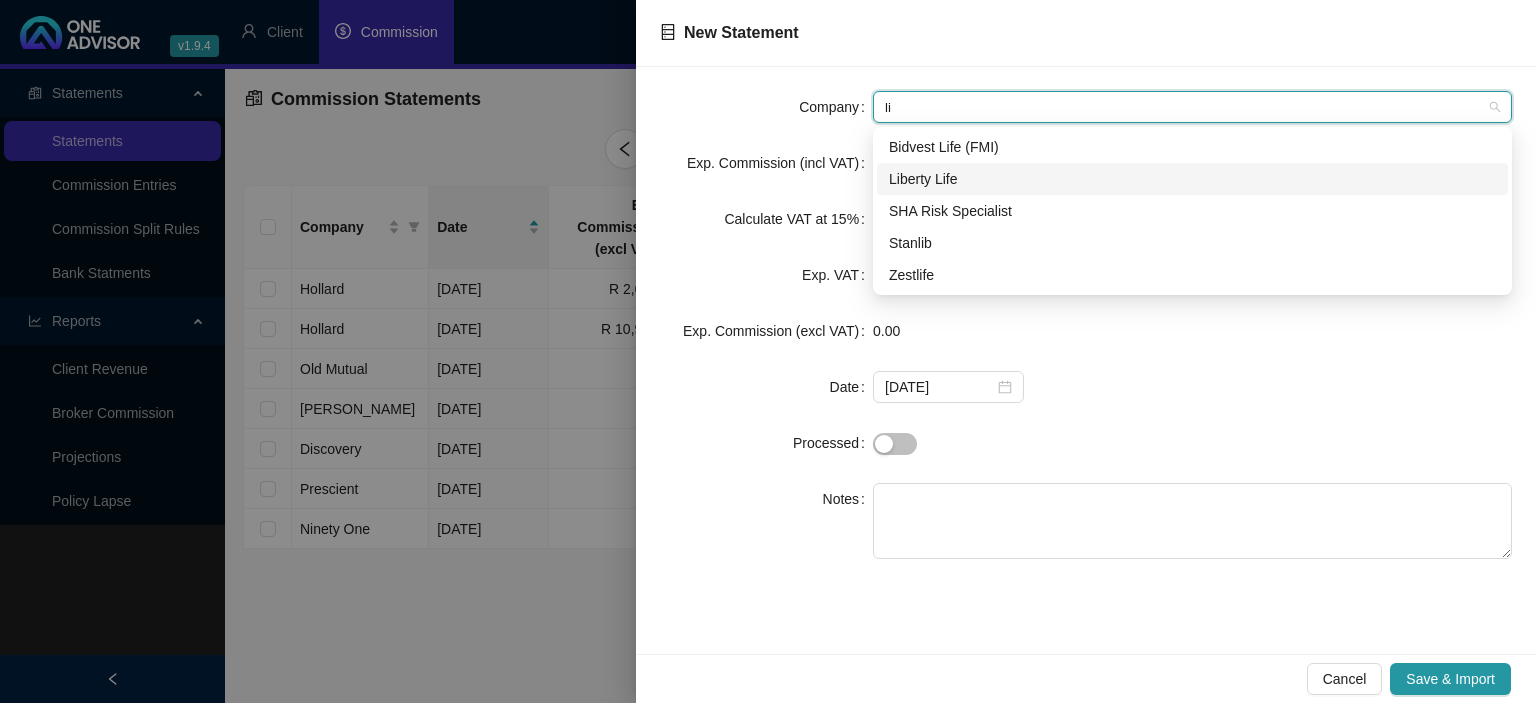 click on "Liberty Life" at bounding box center (1192, 179) 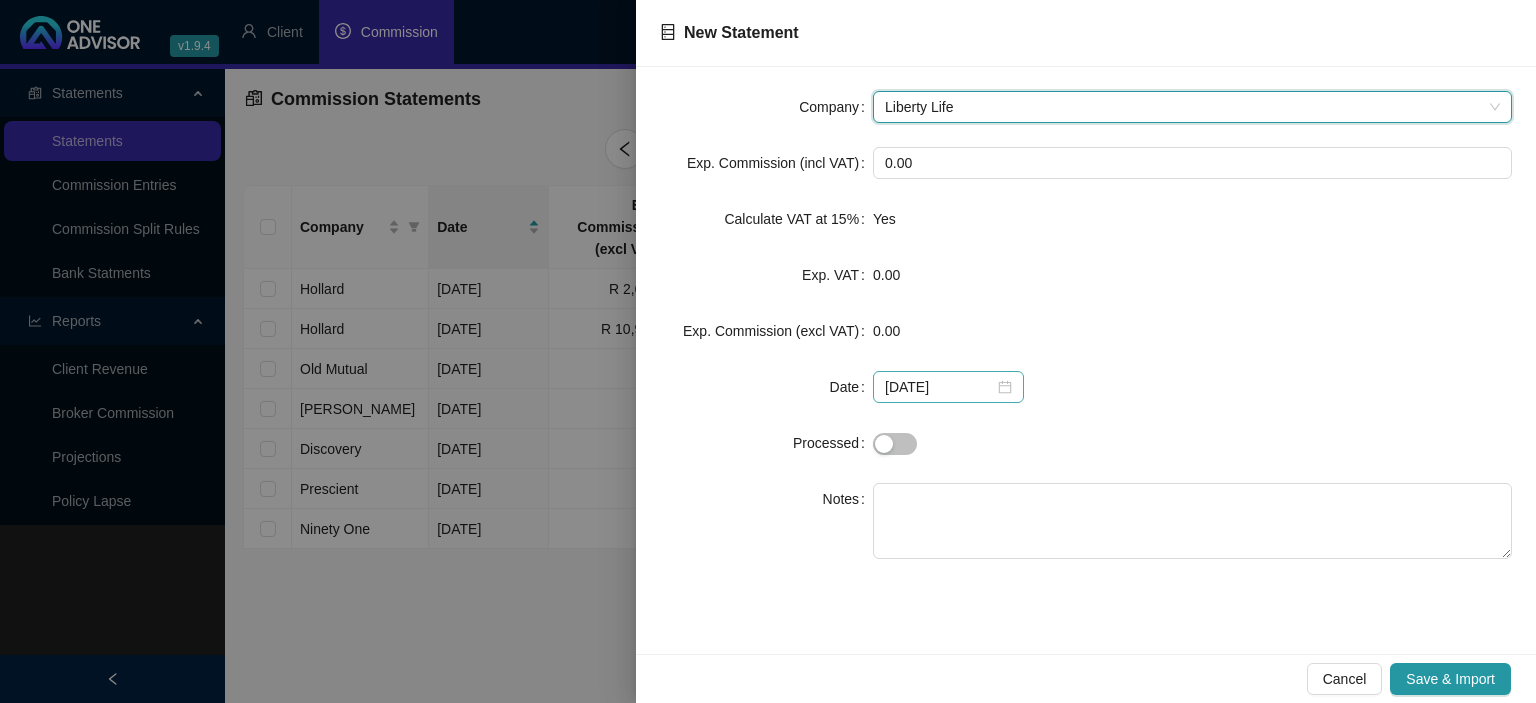 click on "[DATE]" at bounding box center (948, 387) 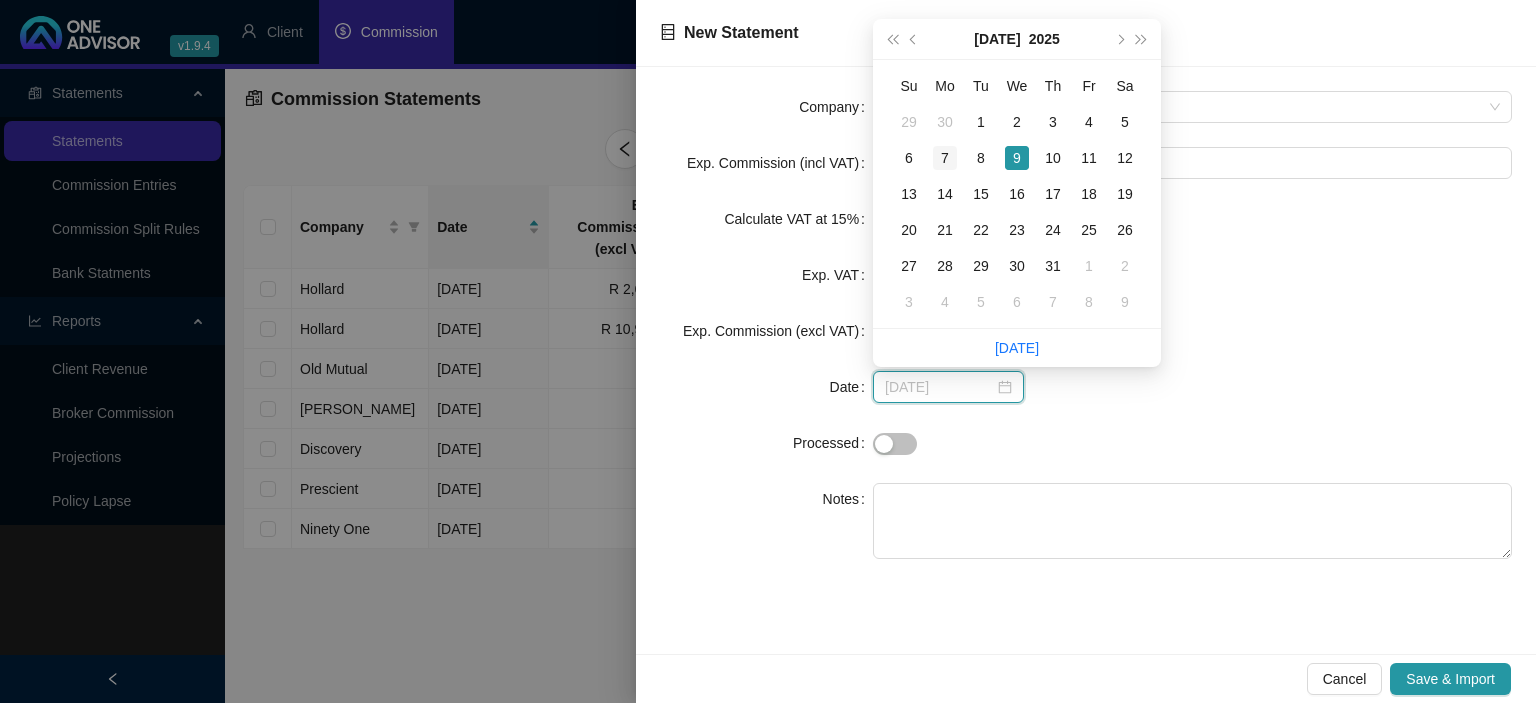 type on "[DATE]" 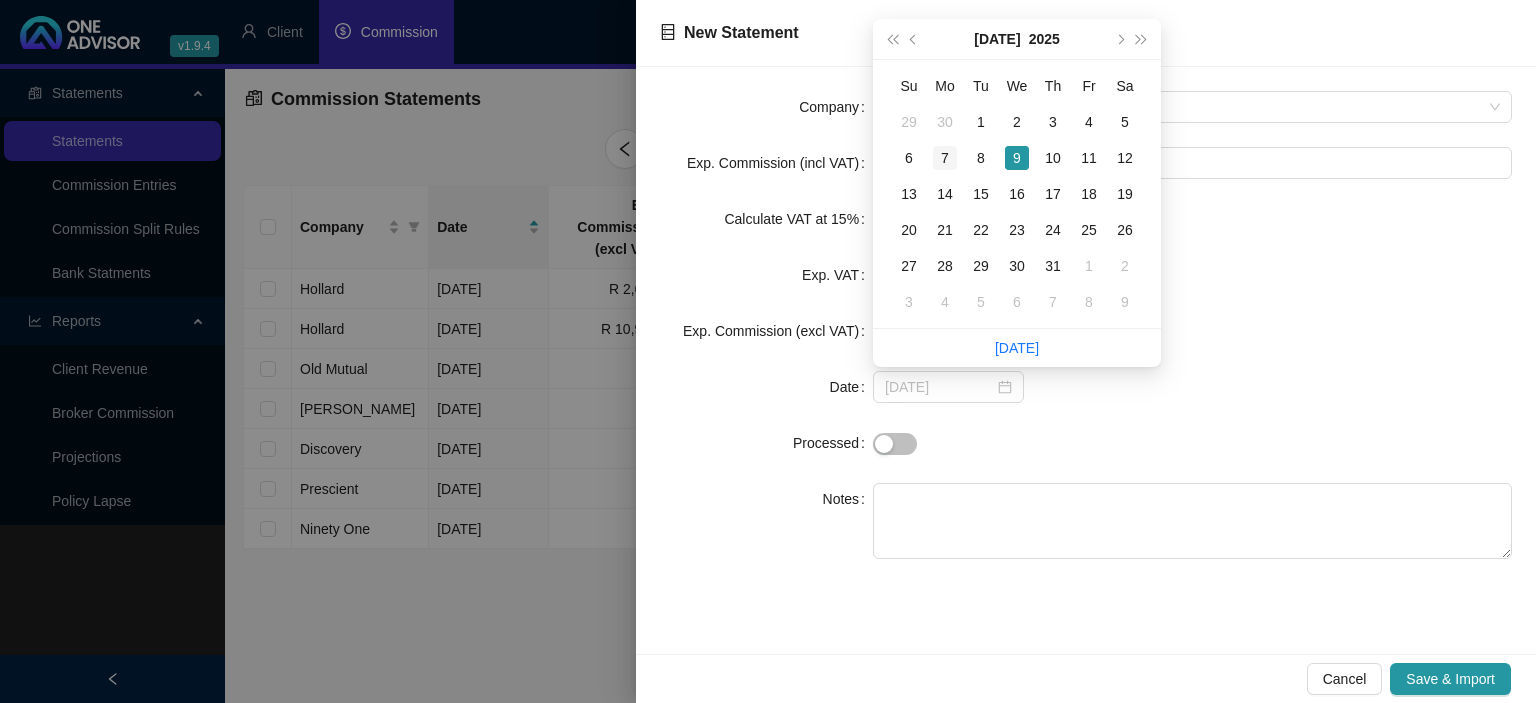 click on "7" at bounding box center [945, 158] 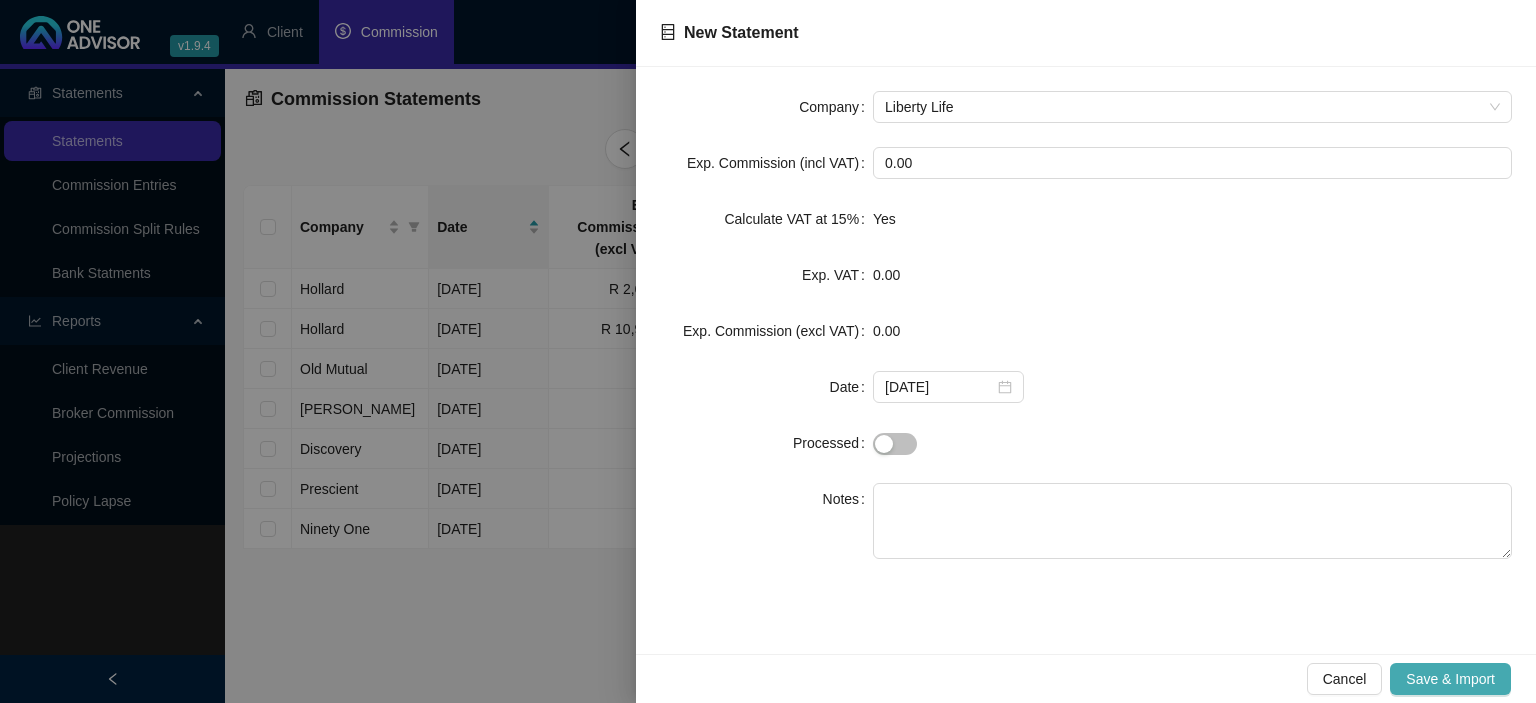 click on "Save & Import" at bounding box center (1450, 679) 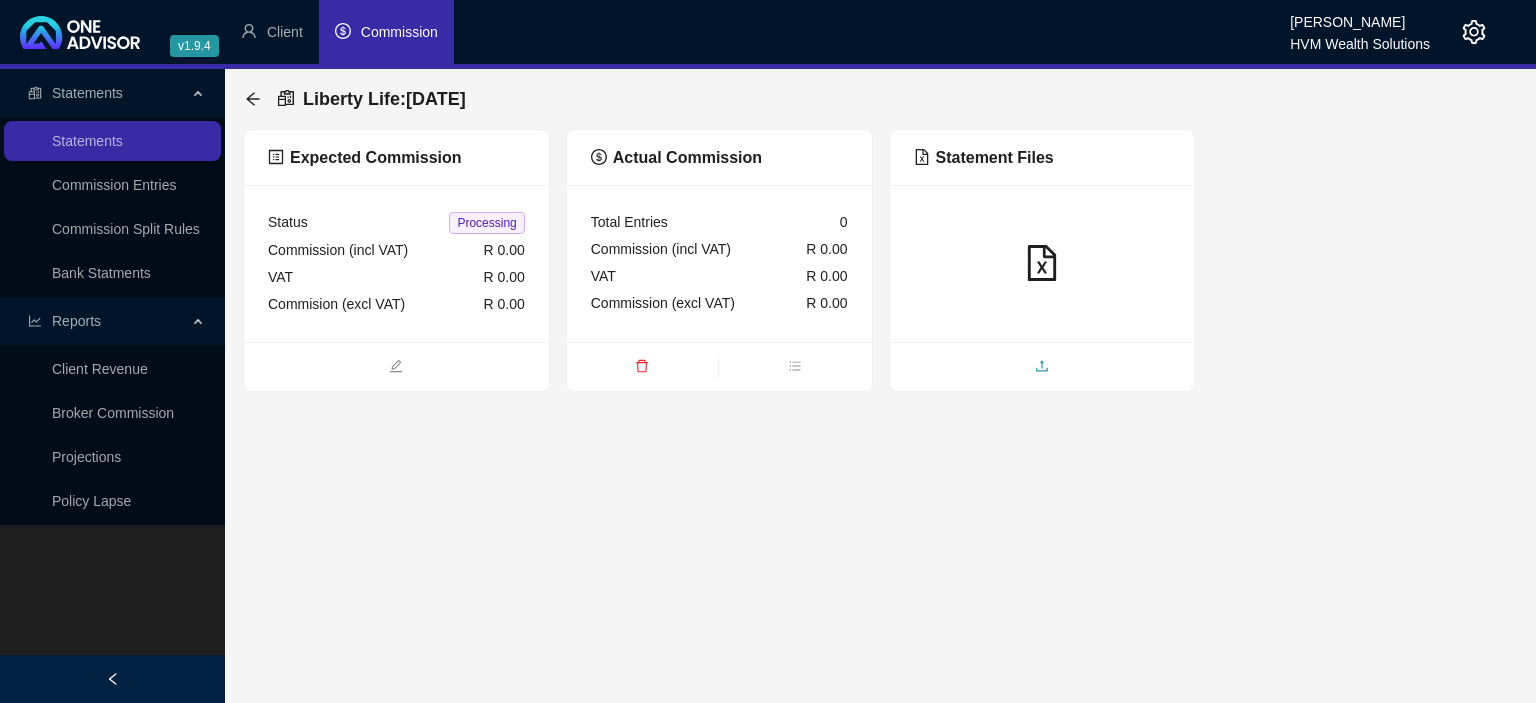 click at bounding box center (1042, 368) 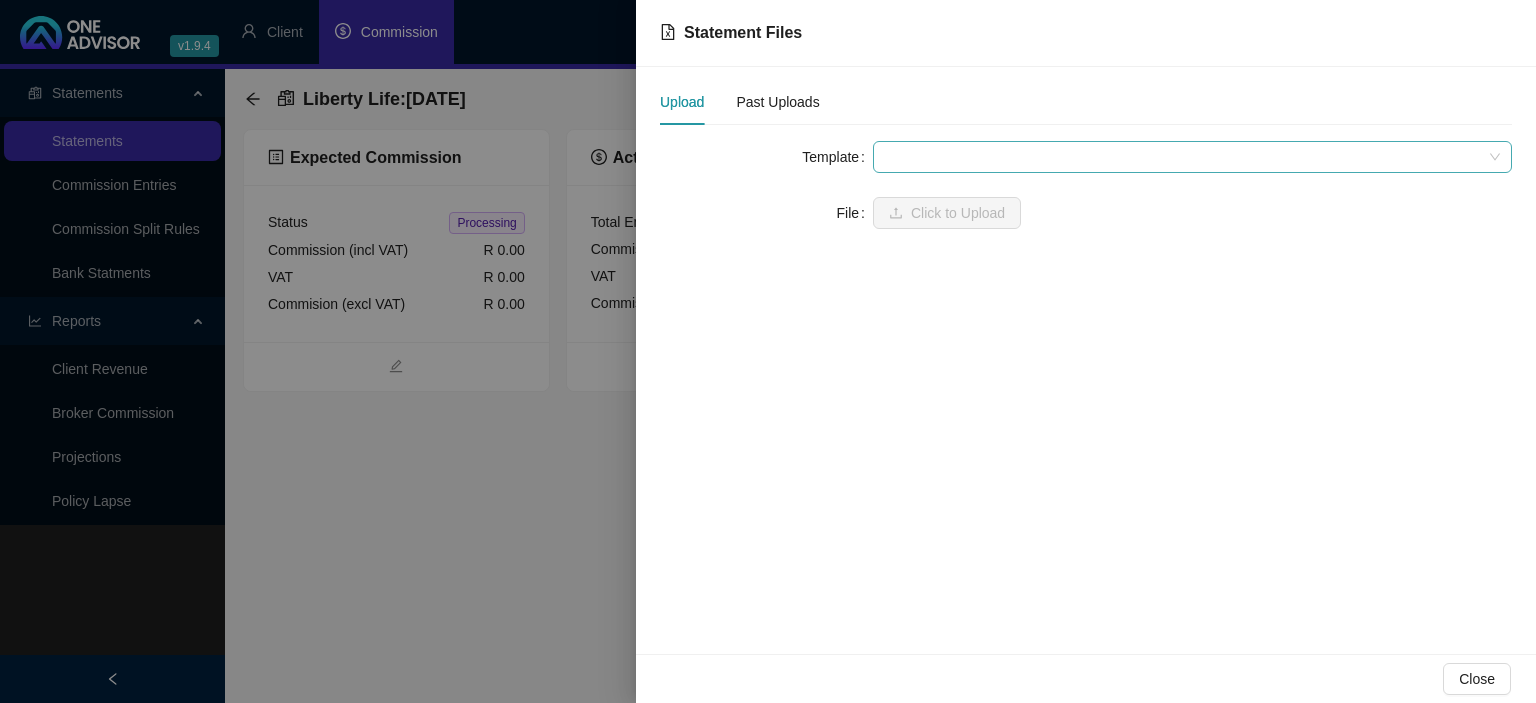 click at bounding box center [1192, 157] 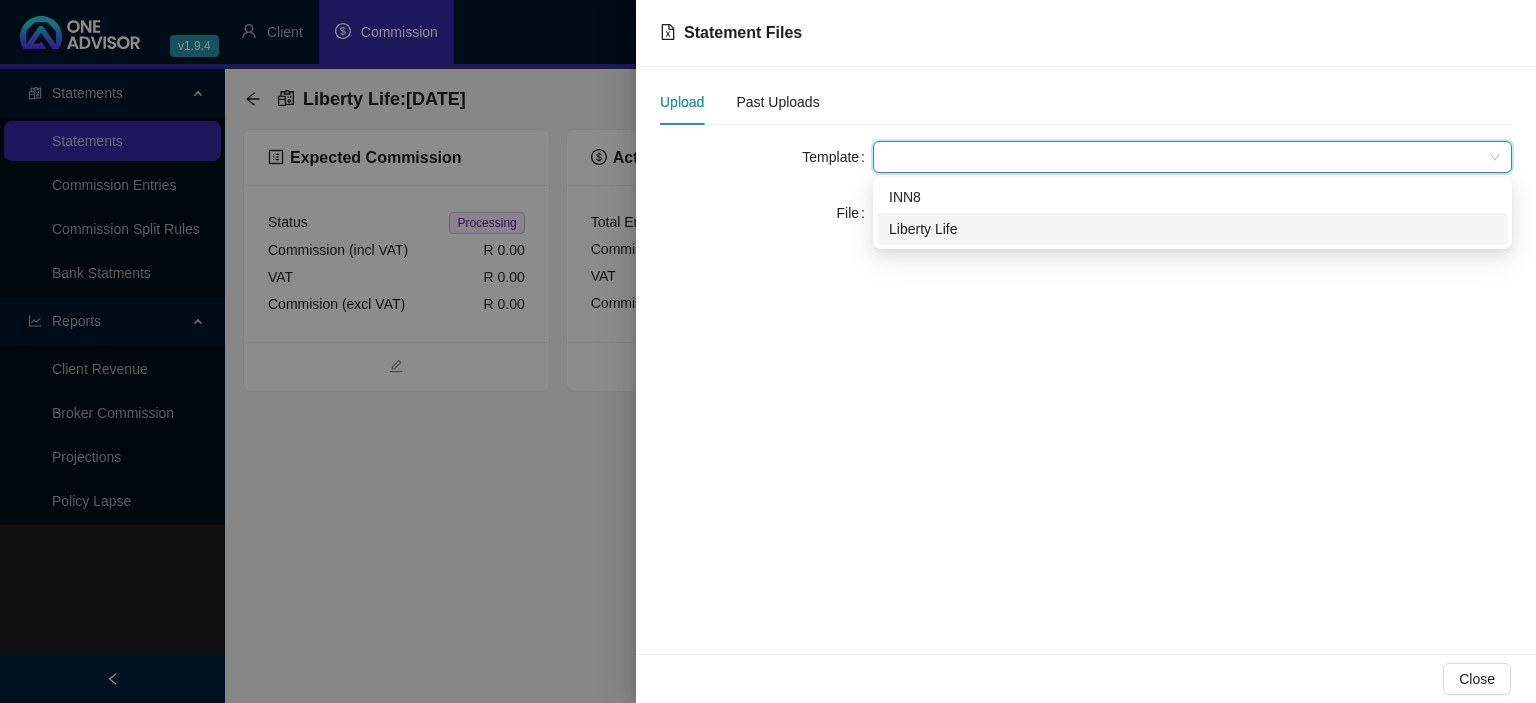 click on "Liberty Life" at bounding box center (1192, 229) 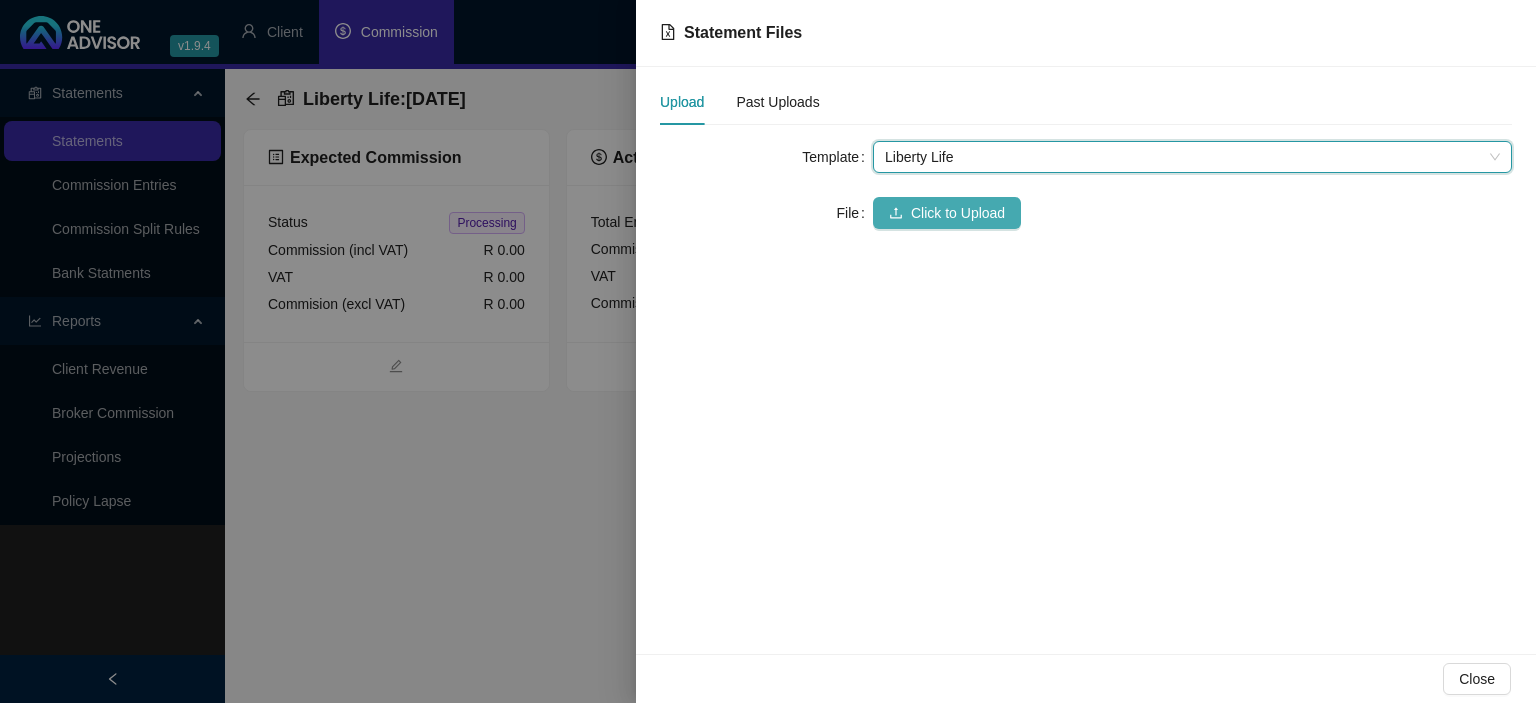 click on "Click to Upload" at bounding box center (947, 213) 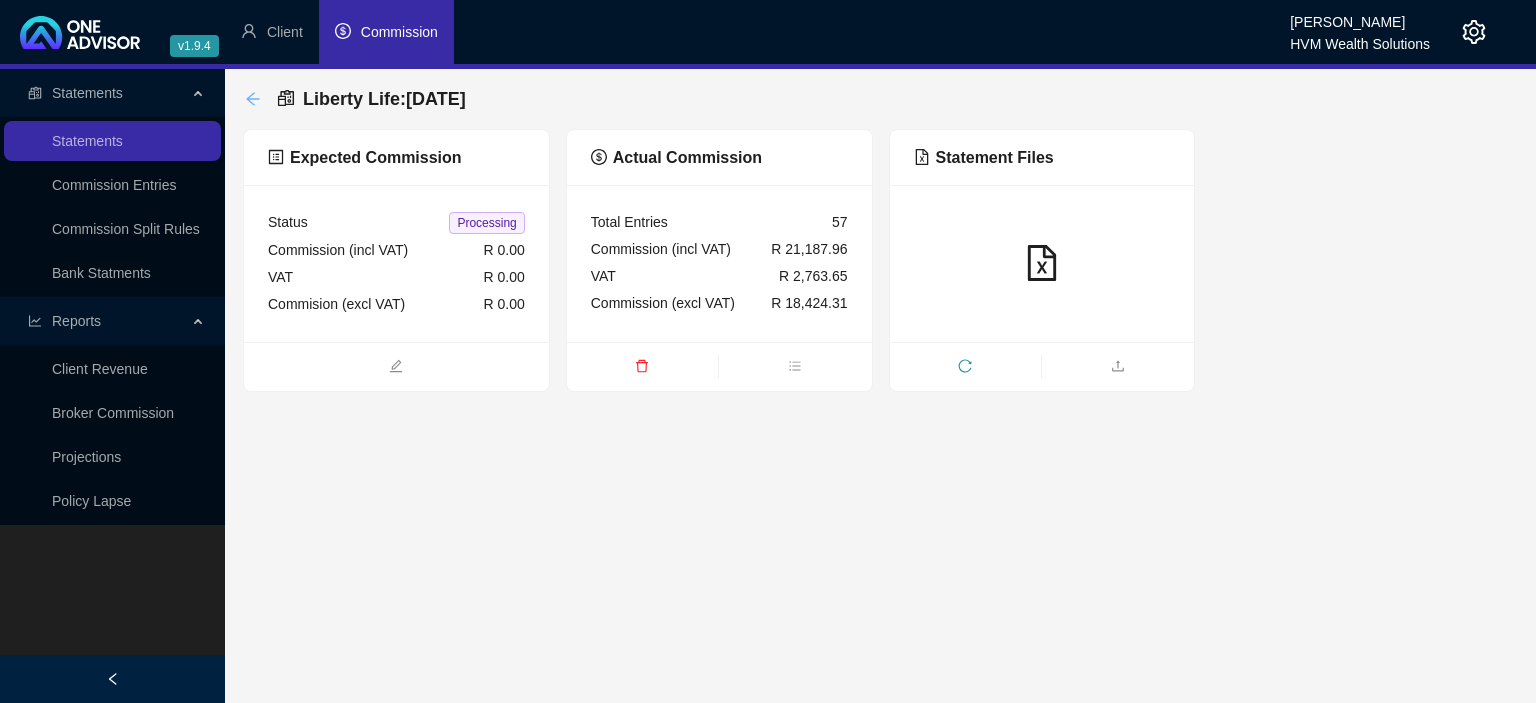 click 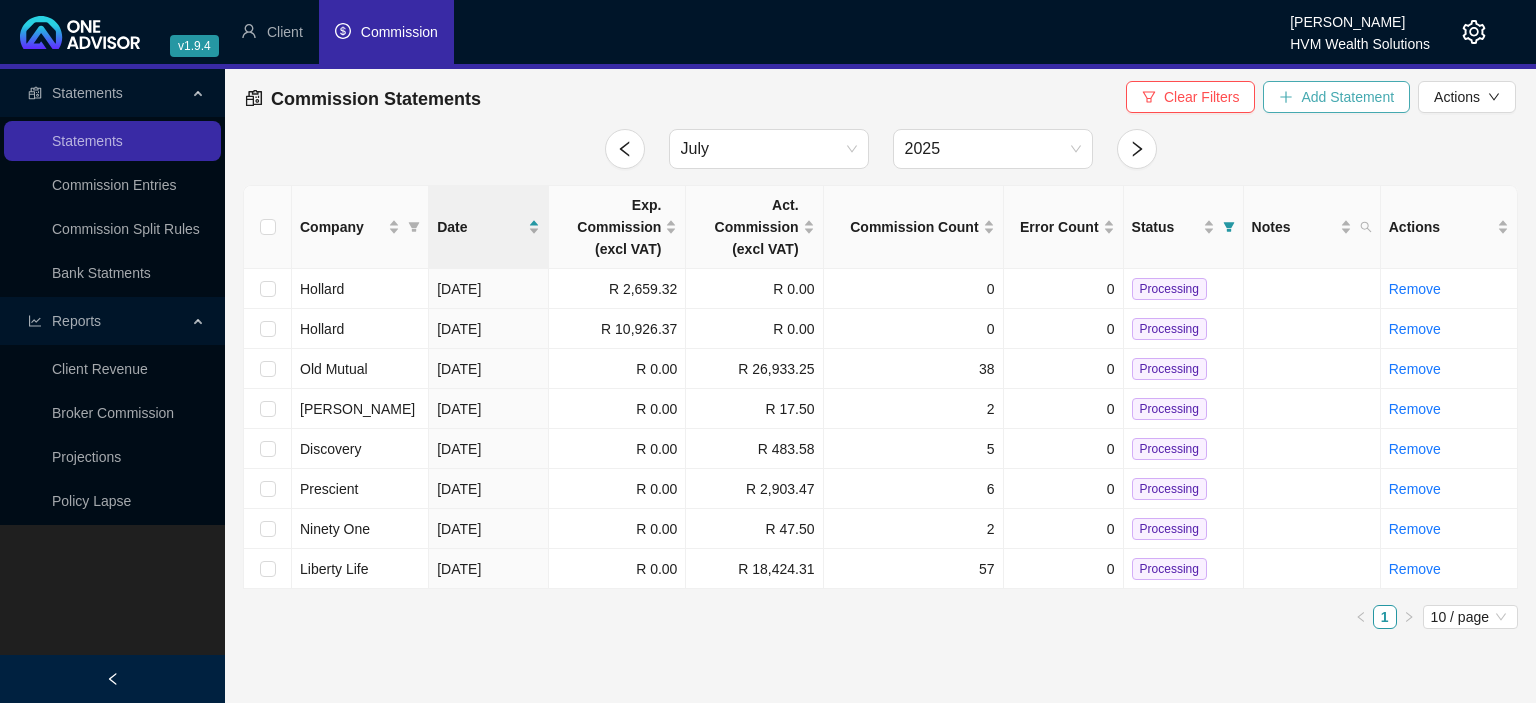 click on "Add Statement" at bounding box center (1347, 97) 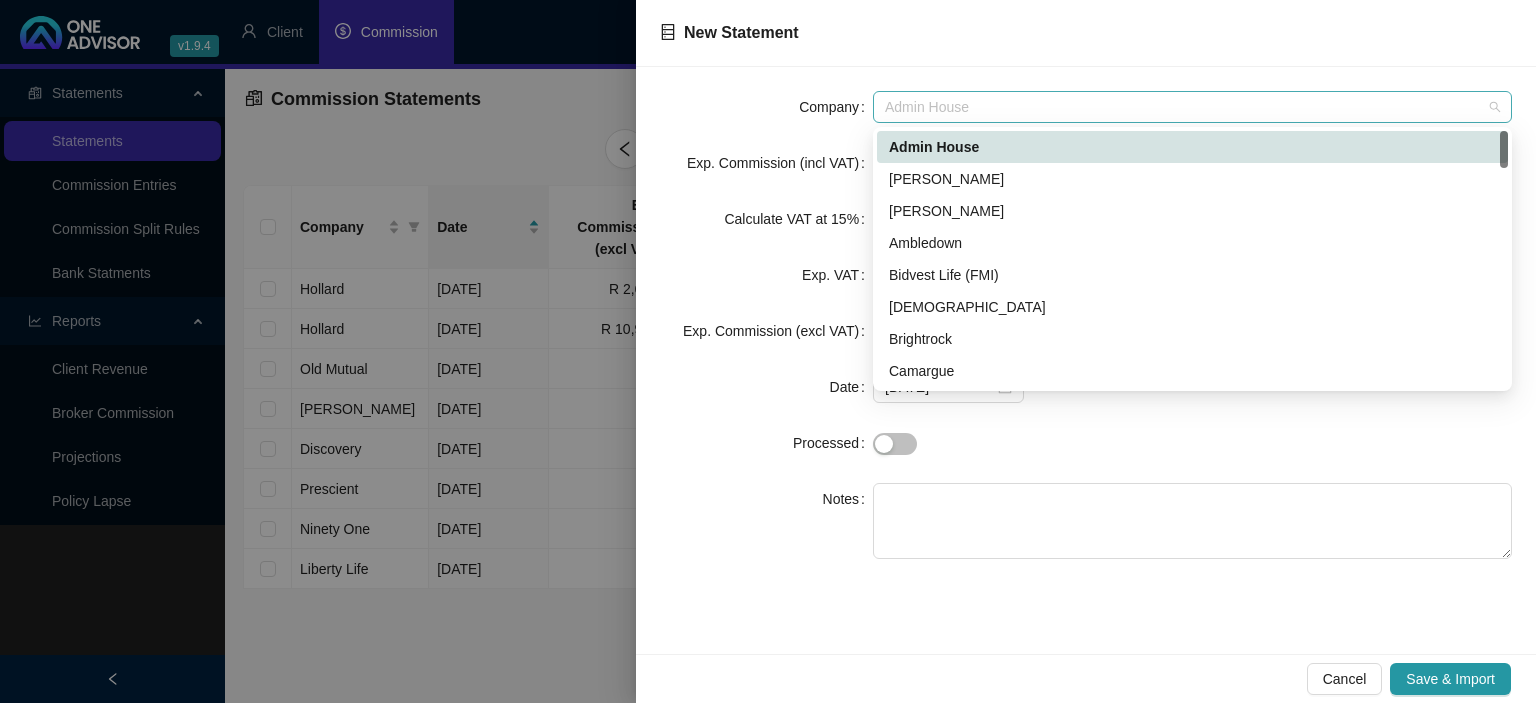 click on "Admin House" at bounding box center (1192, 107) 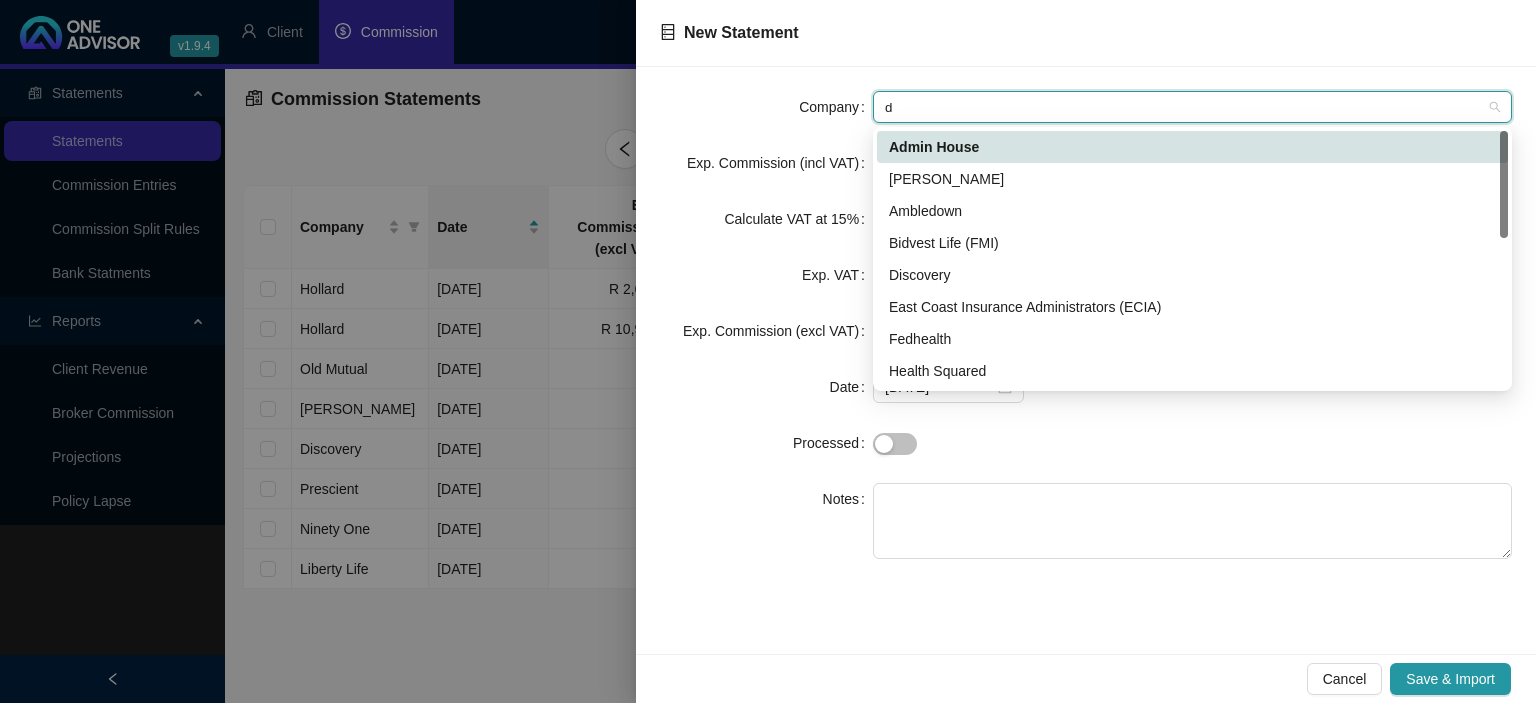 type on "di" 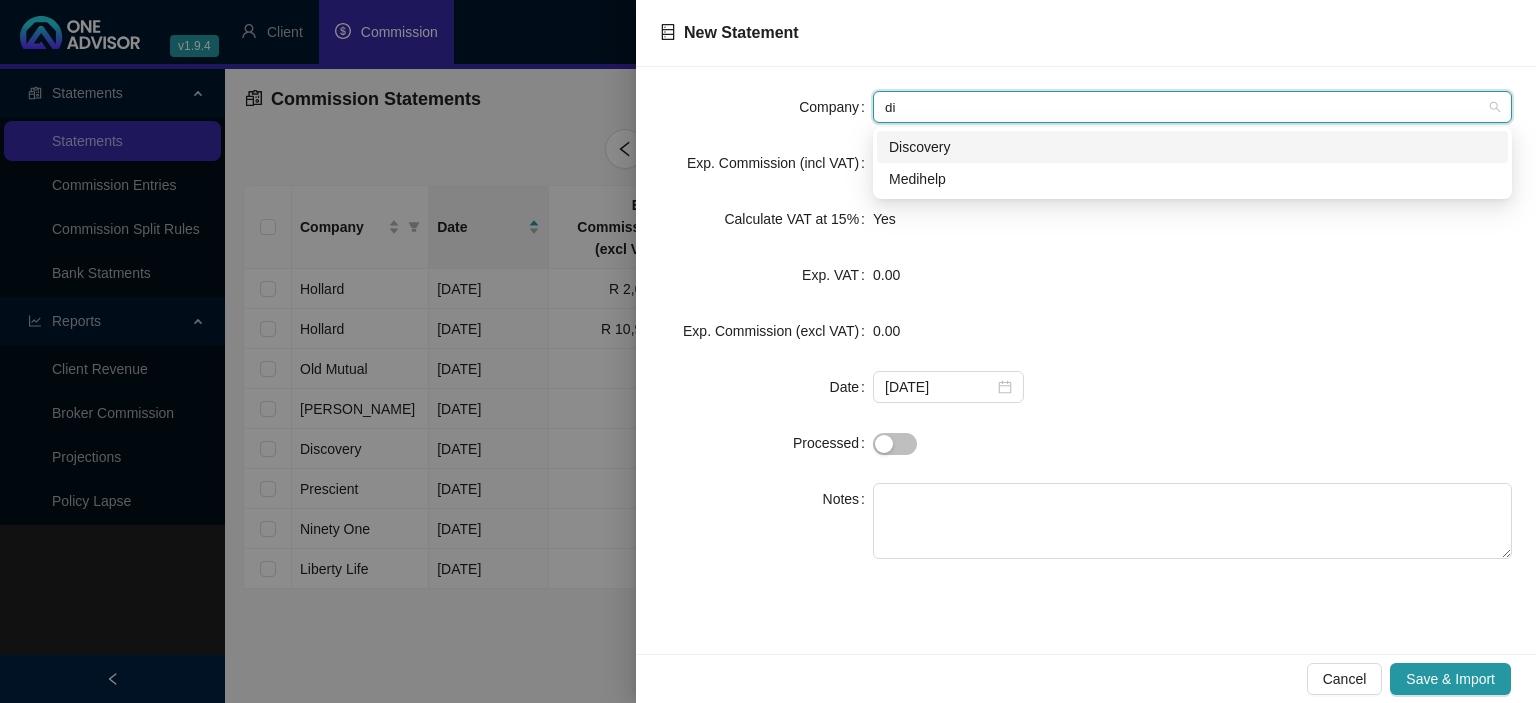 click on "Discovery" at bounding box center (1192, 147) 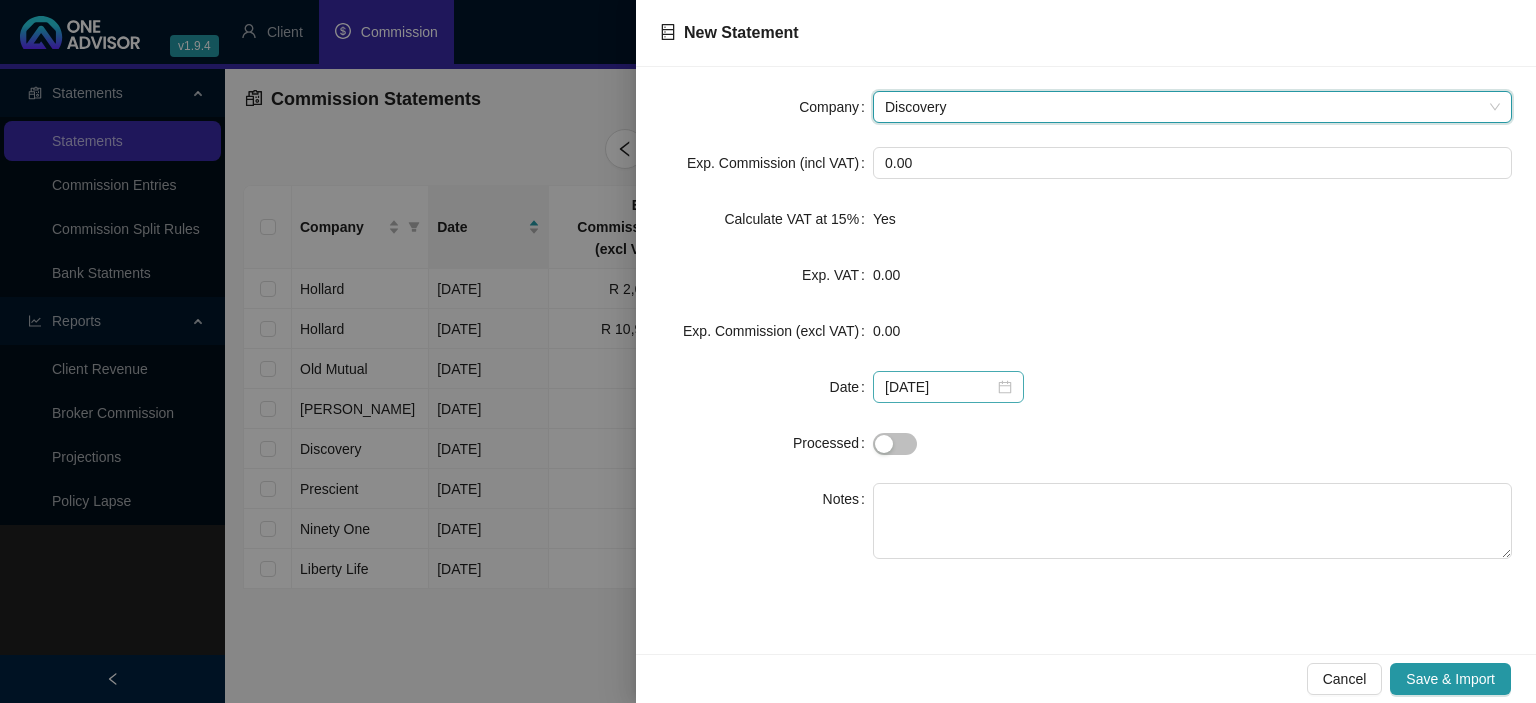 click on "[DATE]" at bounding box center (948, 387) 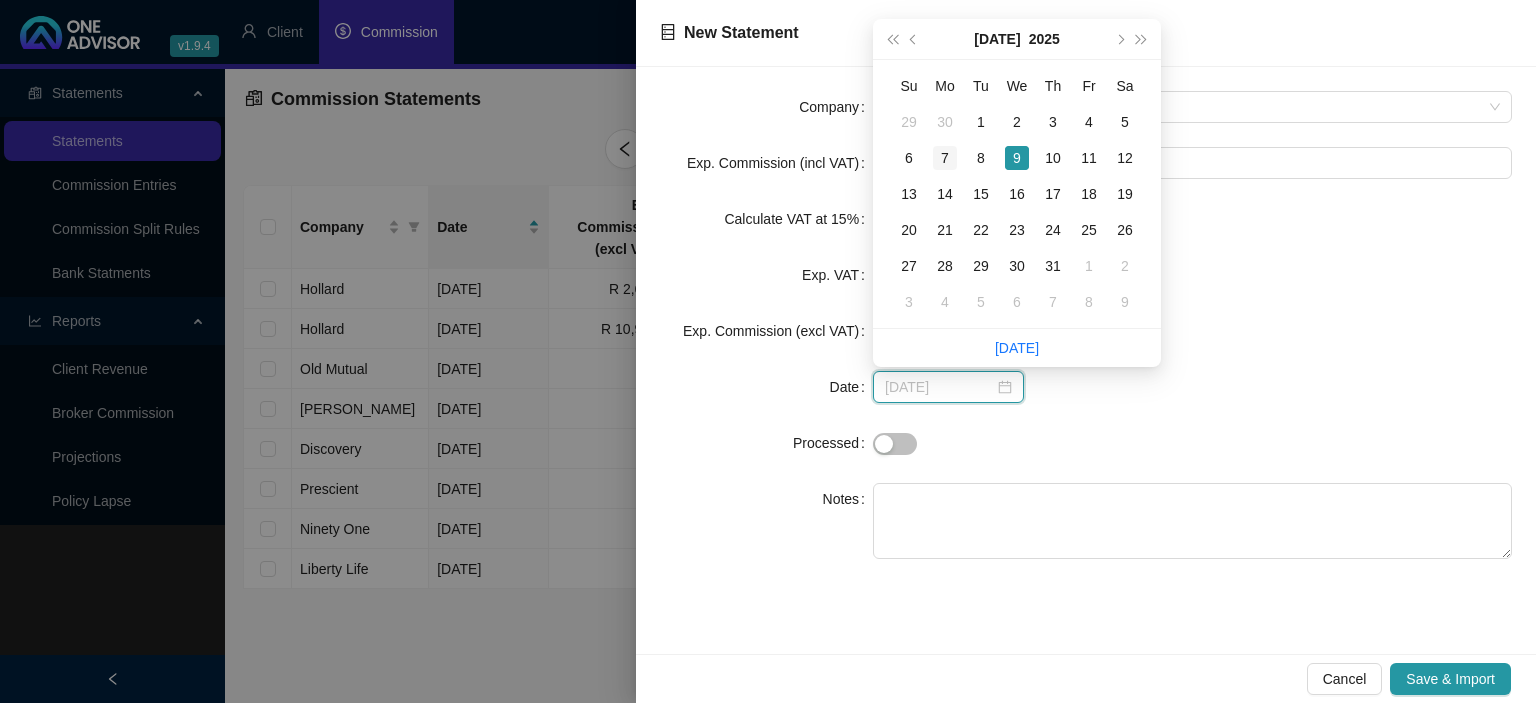 type on "[DATE]" 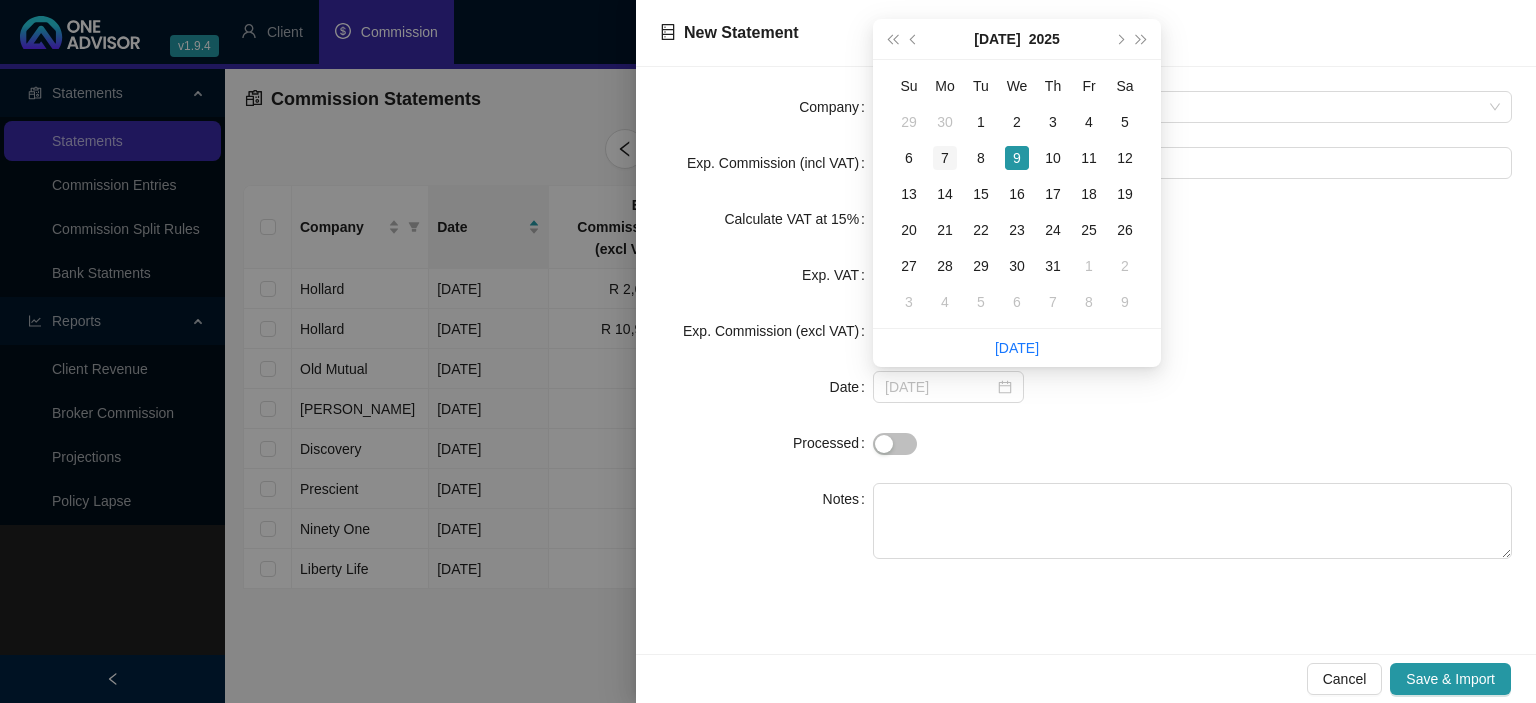 click on "7" at bounding box center [945, 158] 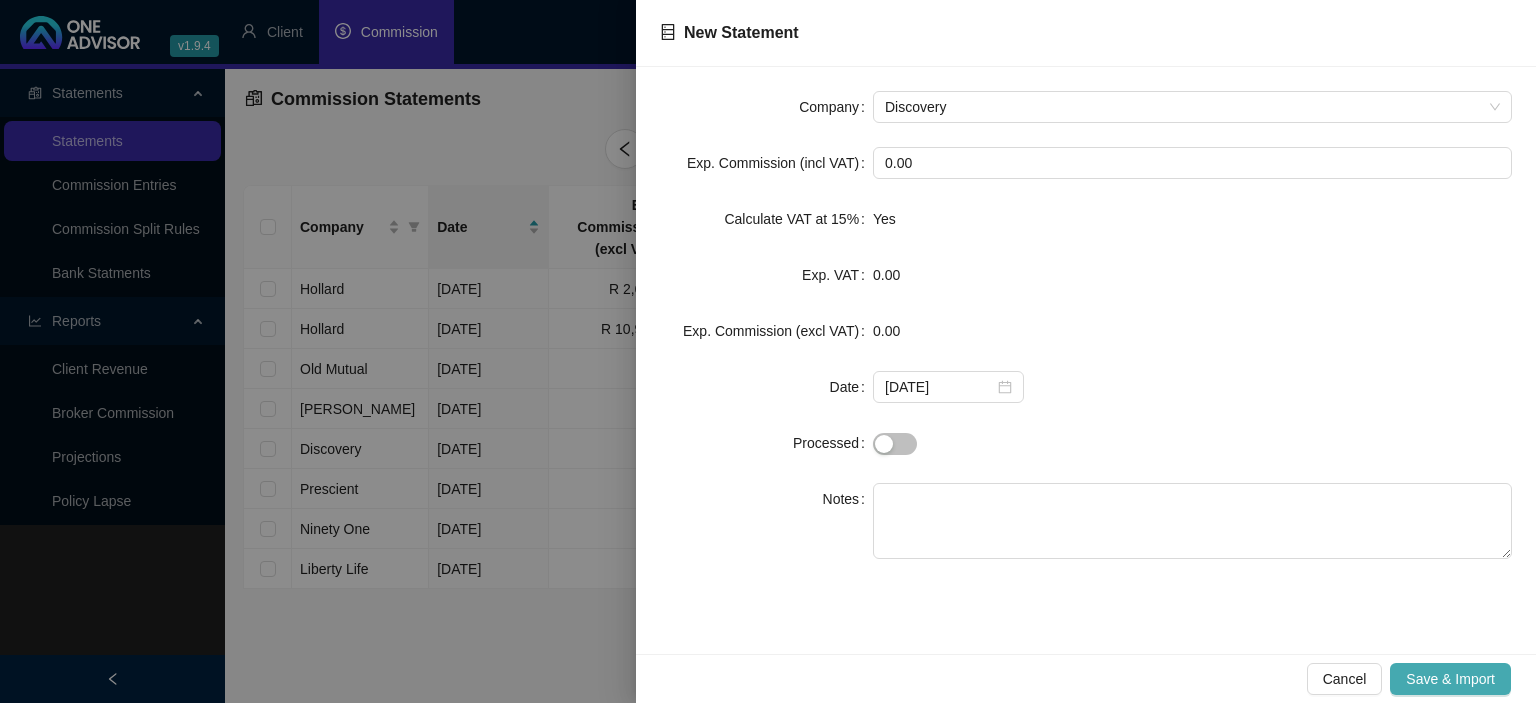 click on "Save & Import" at bounding box center (1450, 679) 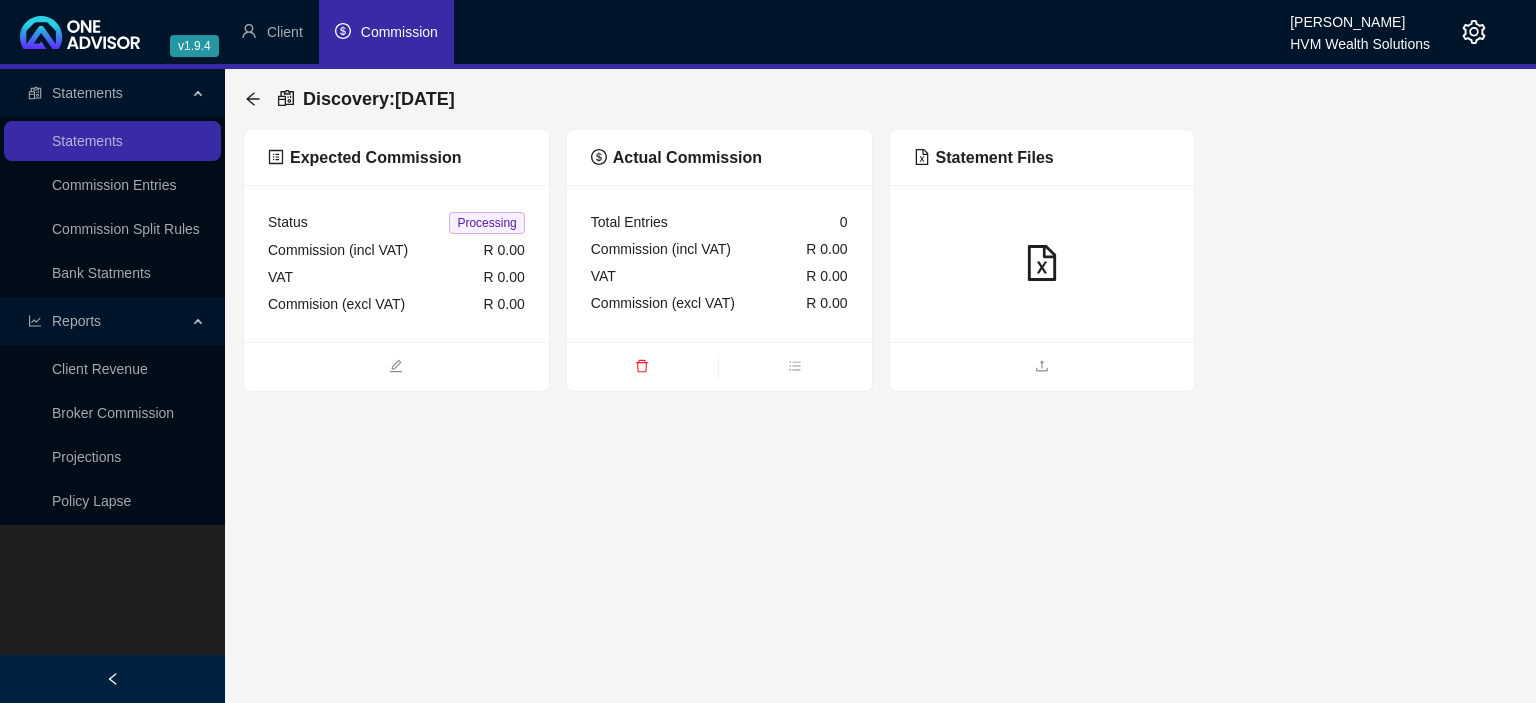 click at bounding box center (1042, 366) 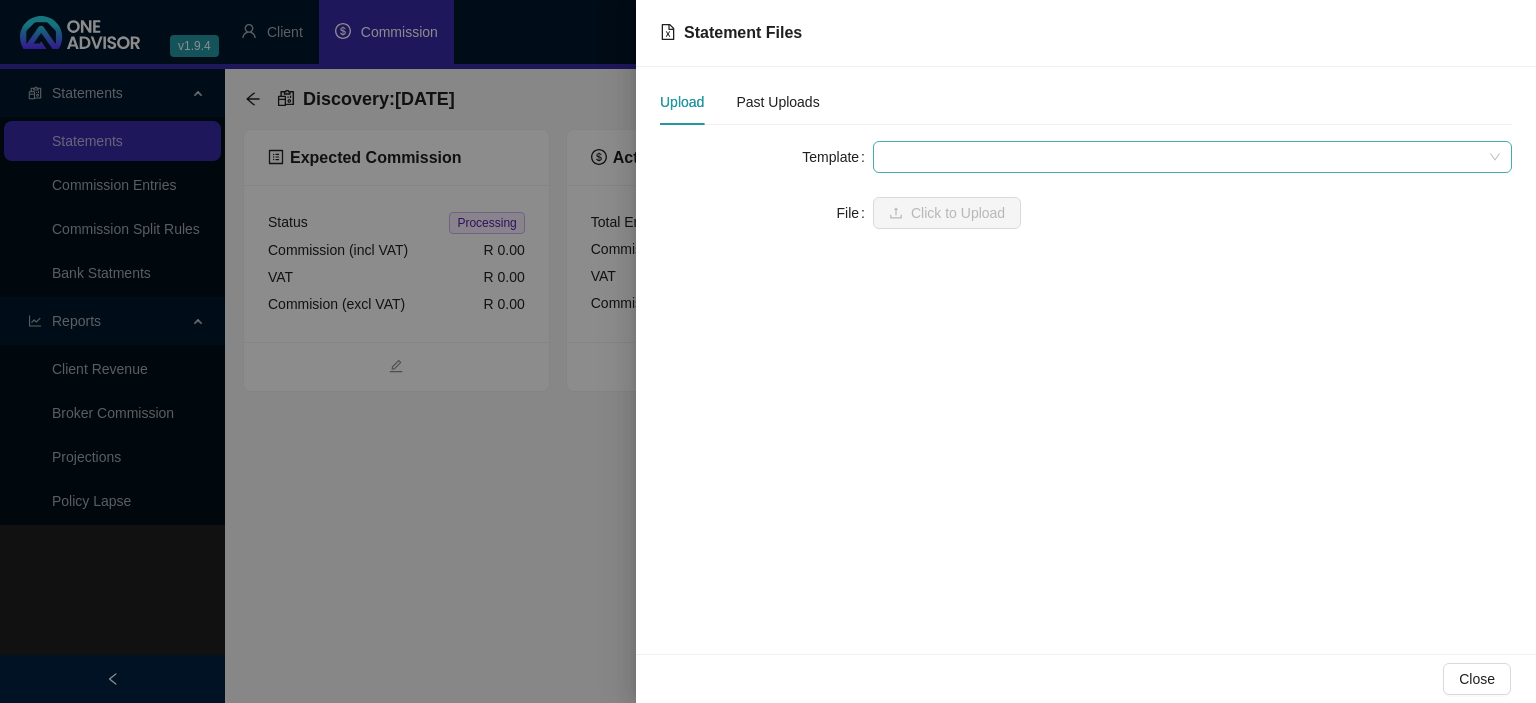 click at bounding box center [1192, 157] 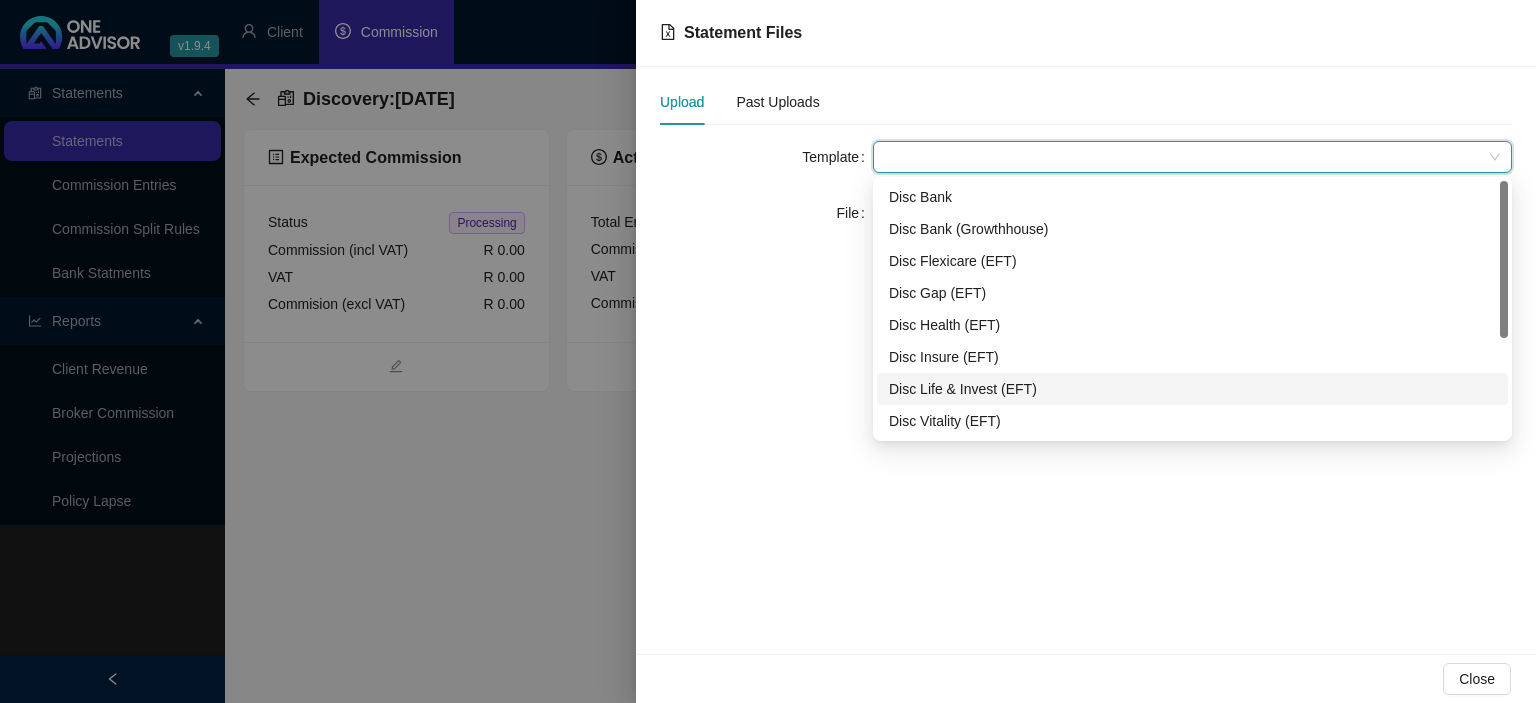click on "Disc Life & Invest (EFT)" at bounding box center (1192, 389) 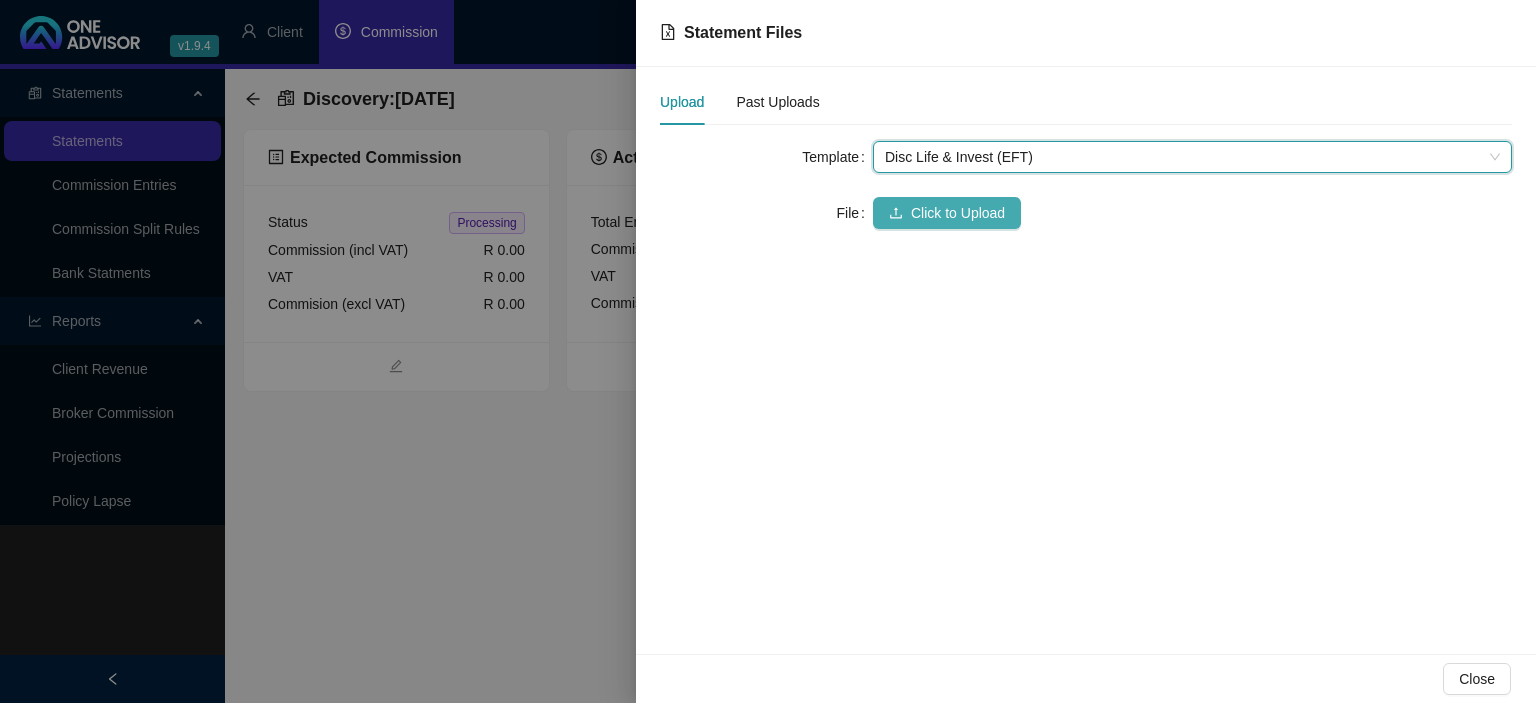 click on "Click to Upload" at bounding box center (958, 213) 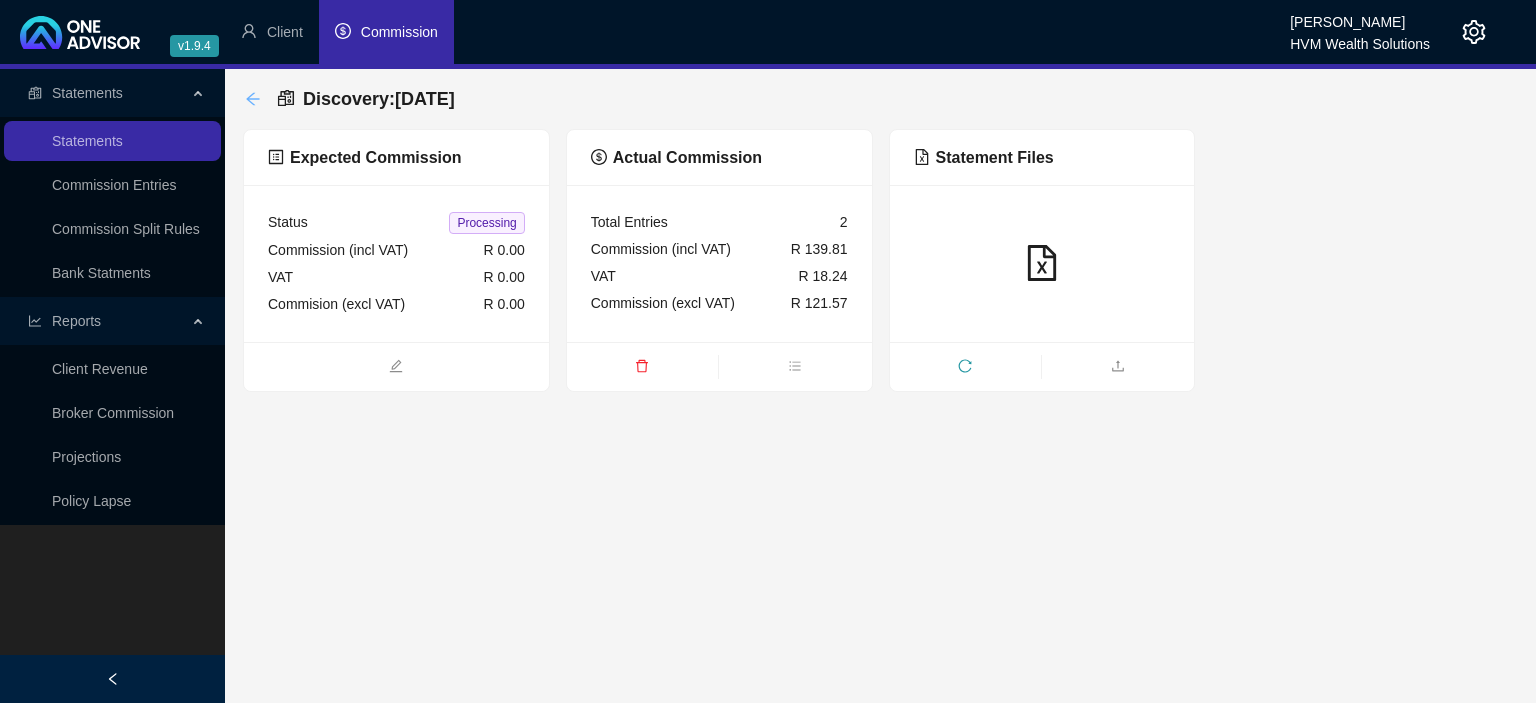 click 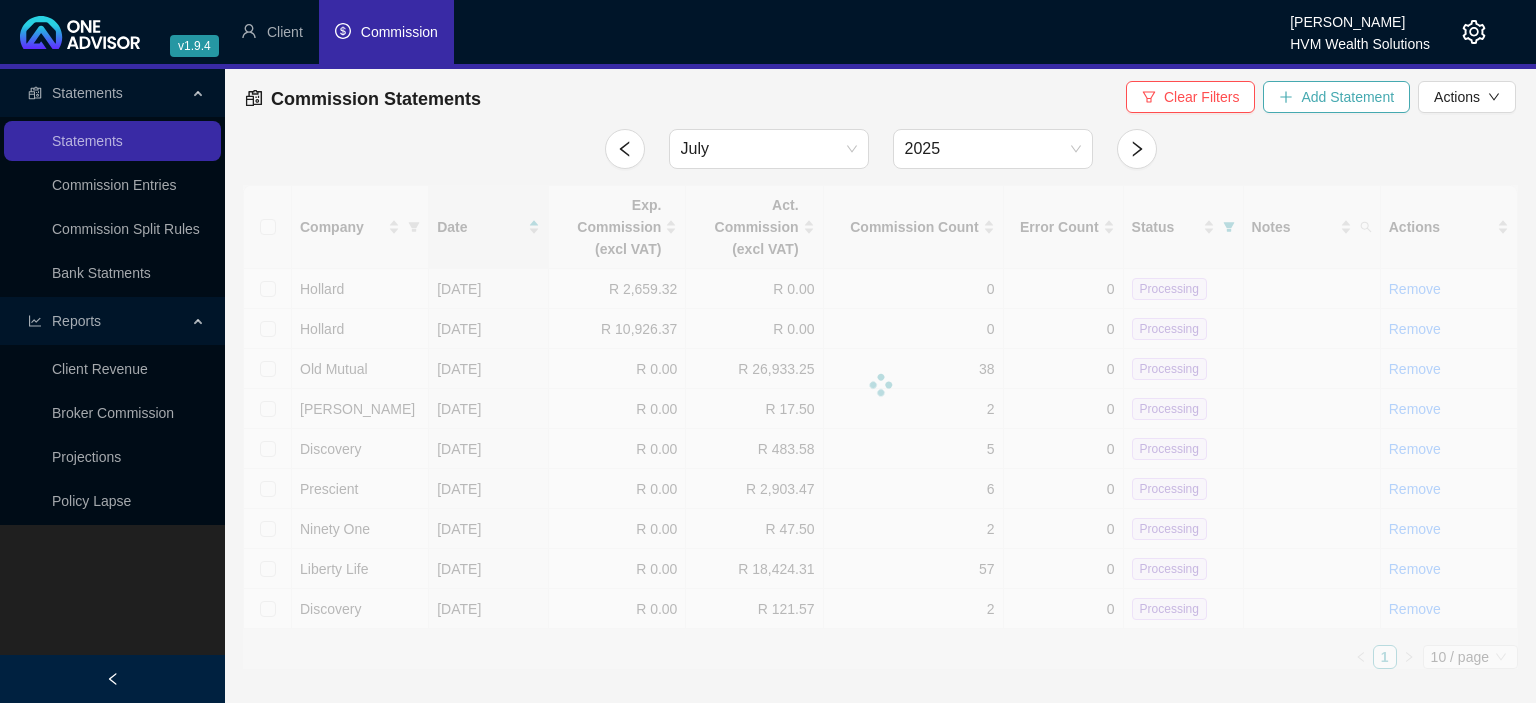 click on "Add Statement" at bounding box center (1347, 97) 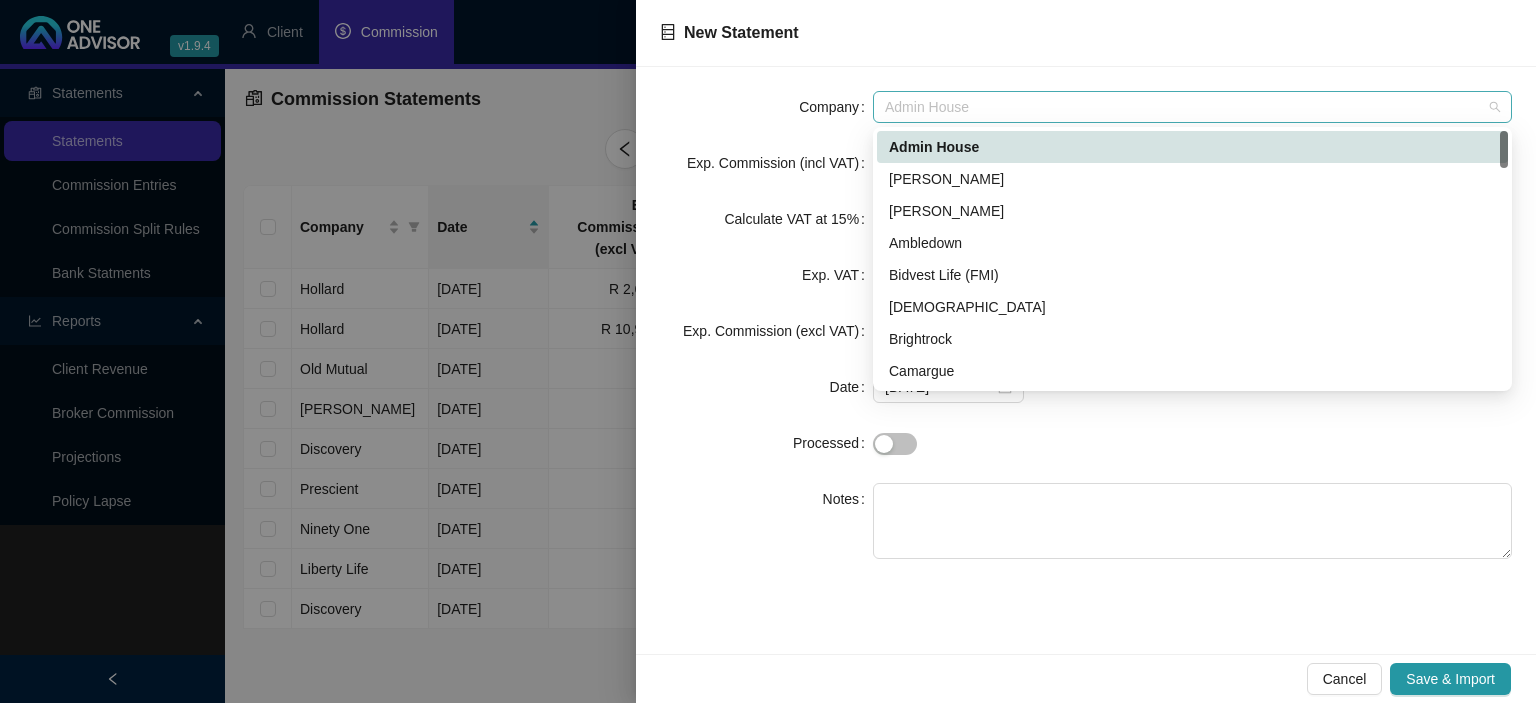 click on "Admin House" at bounding box center [1192, 107] 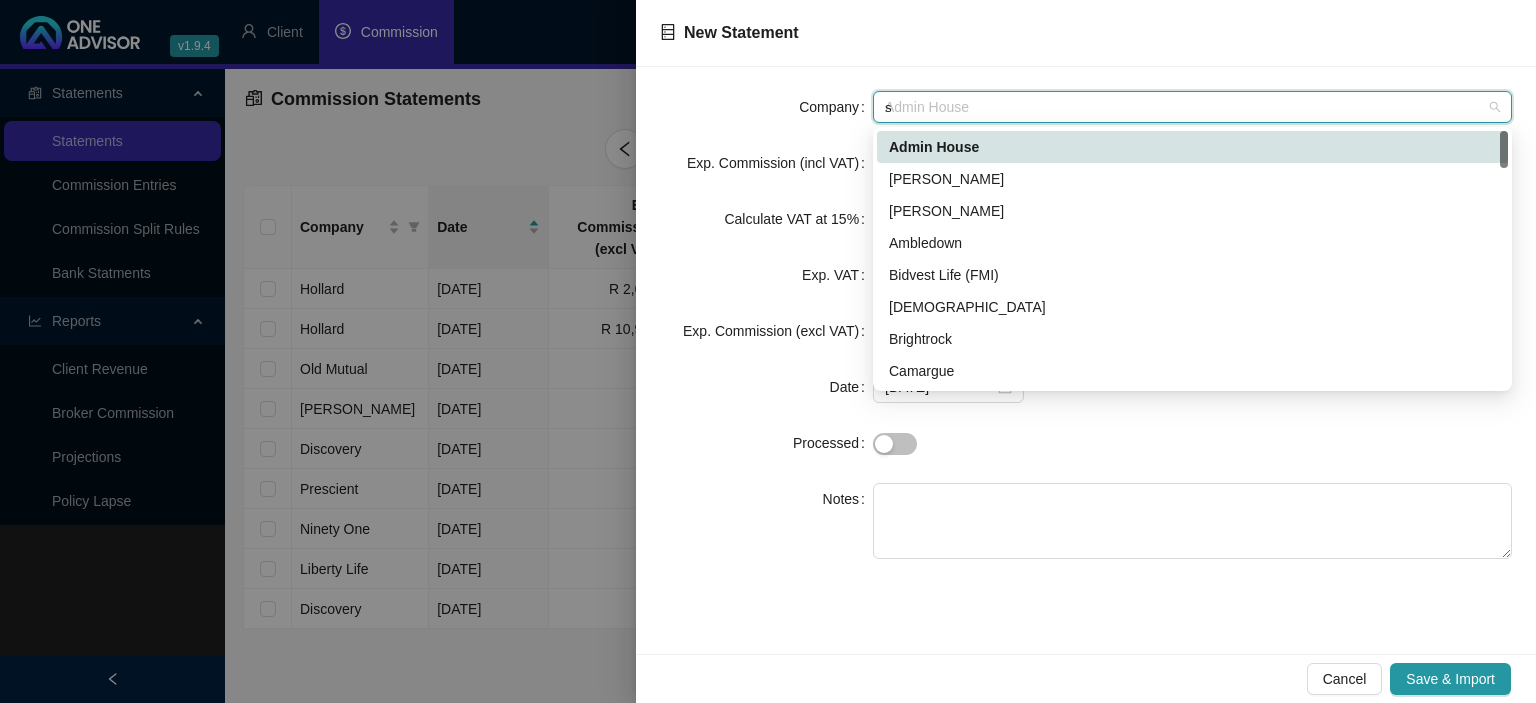 type on "sa" 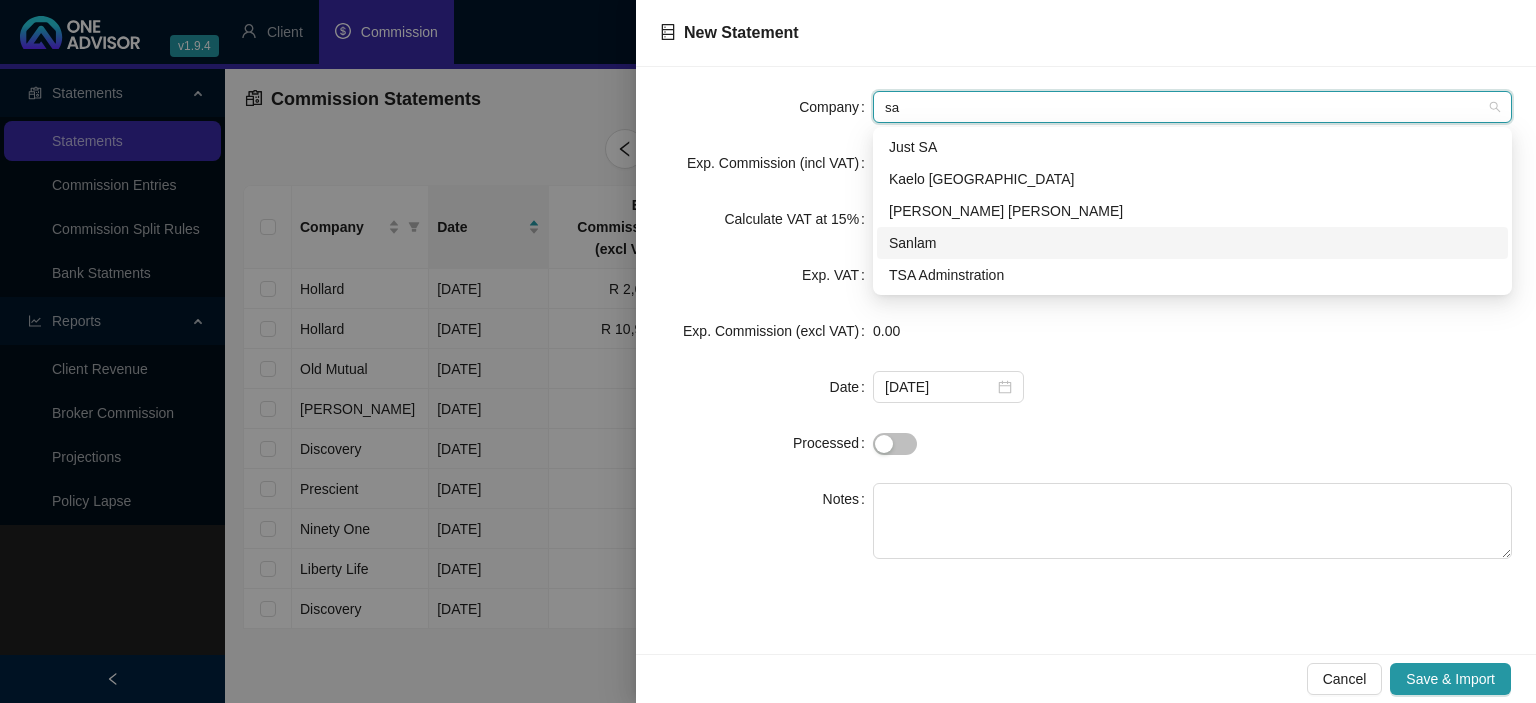 click on "Sanlam" at bounding box center [1192, 243] 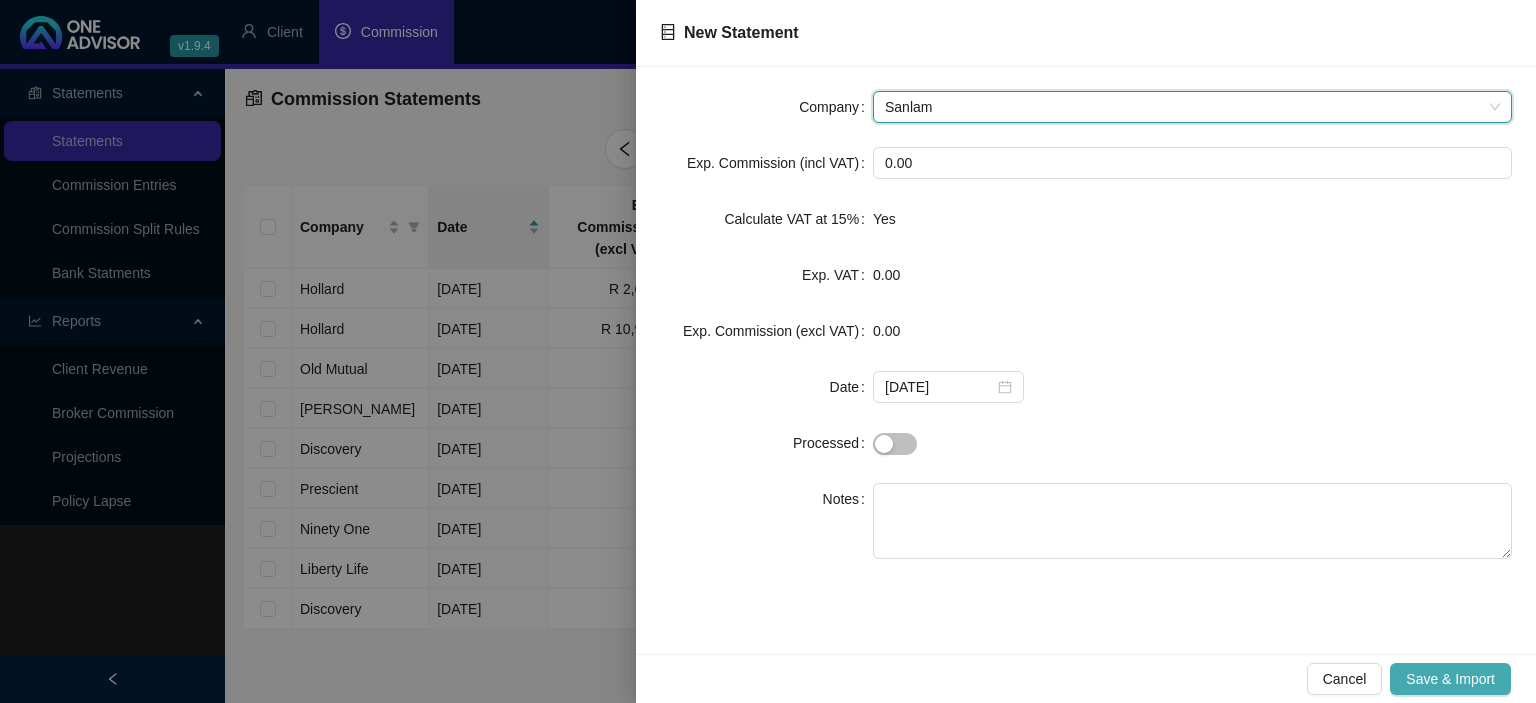 click on "Save & Import" at bounding box center (1450, 679) 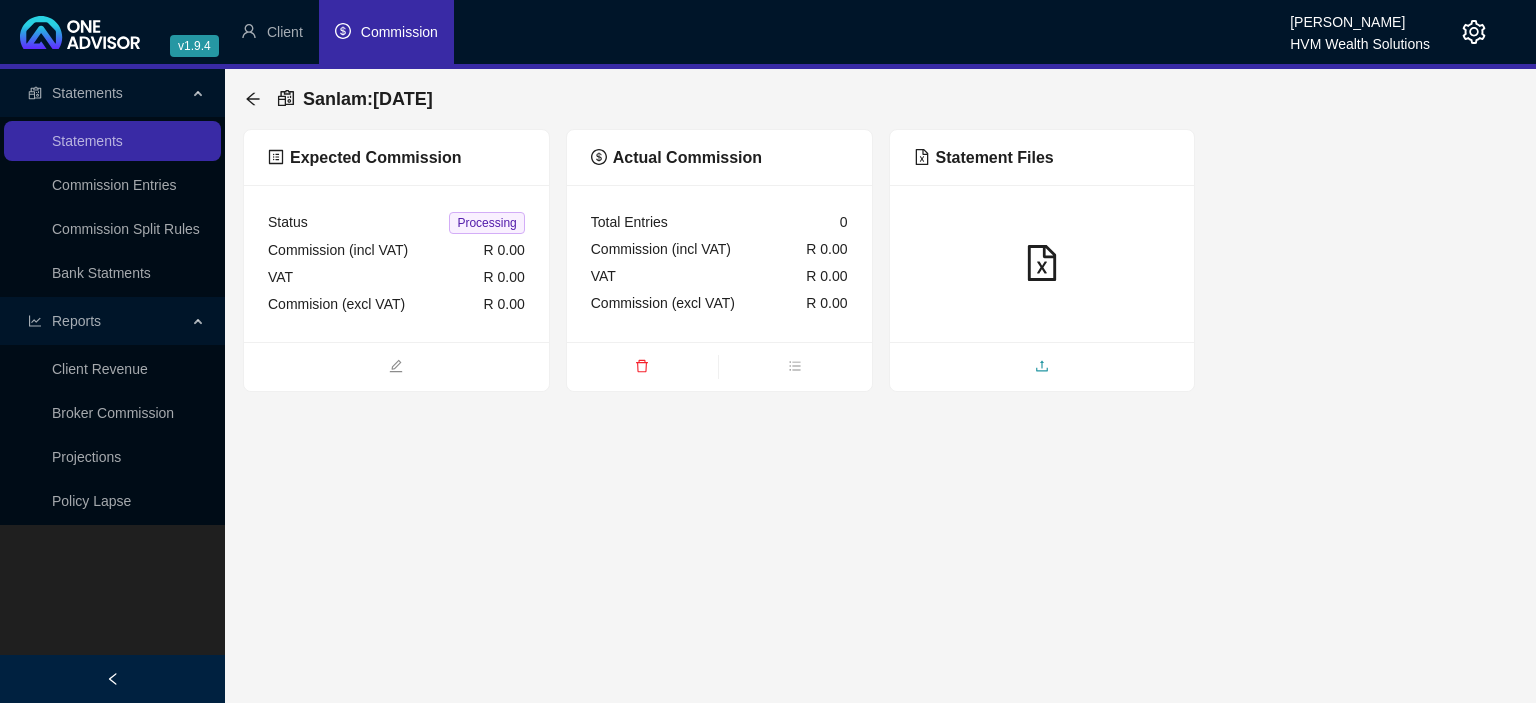 click at bounding box center [1042, 368] 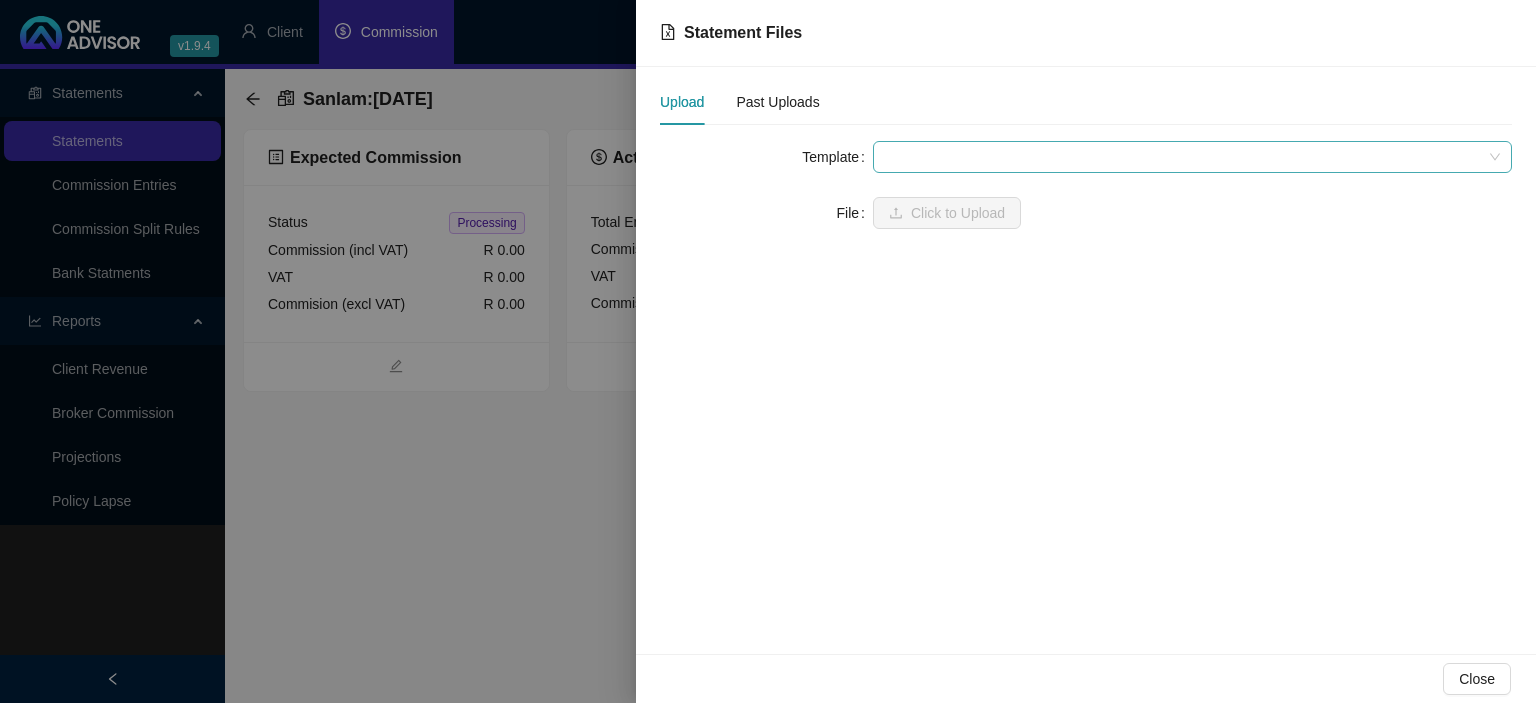 click at bounding box center [1192, 157] 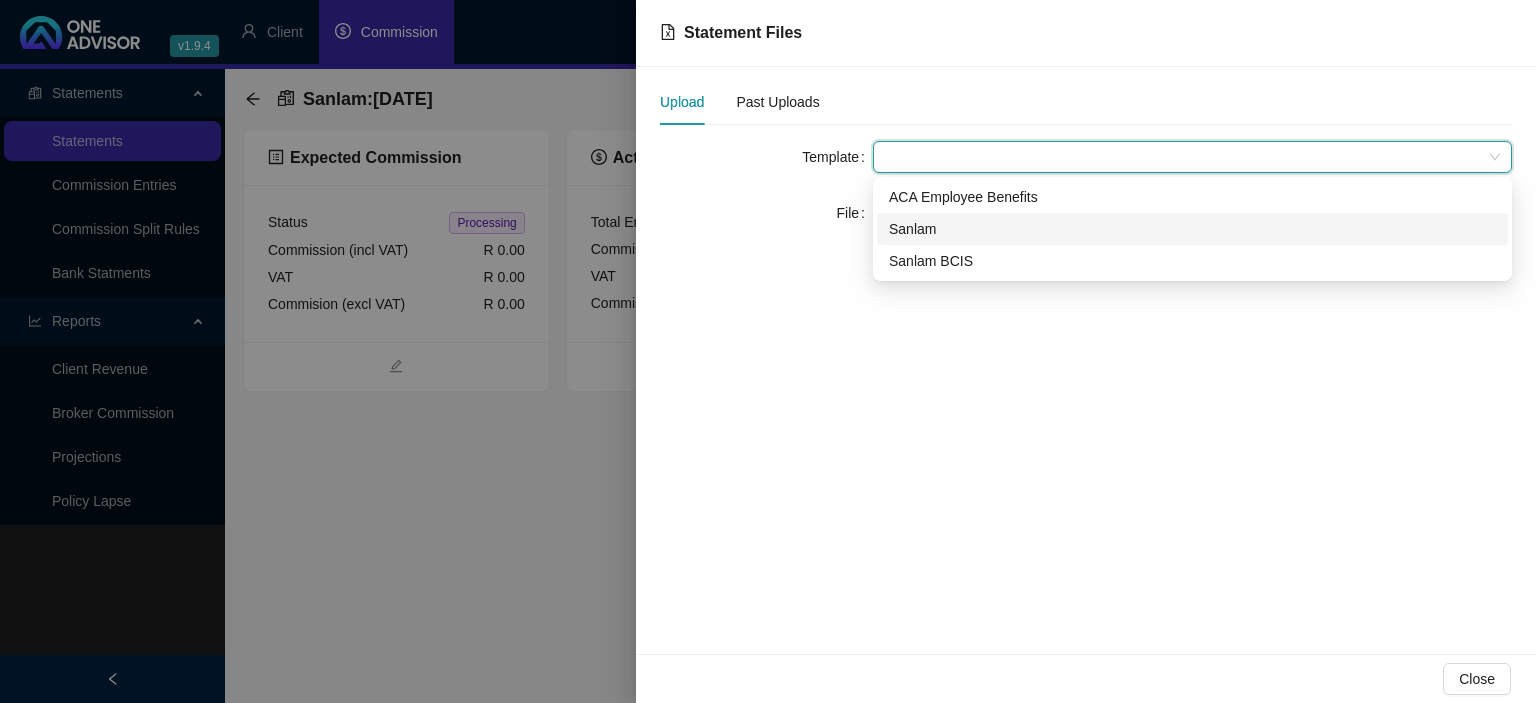 click on "Sanlam" at bounding box center [1192, 229] 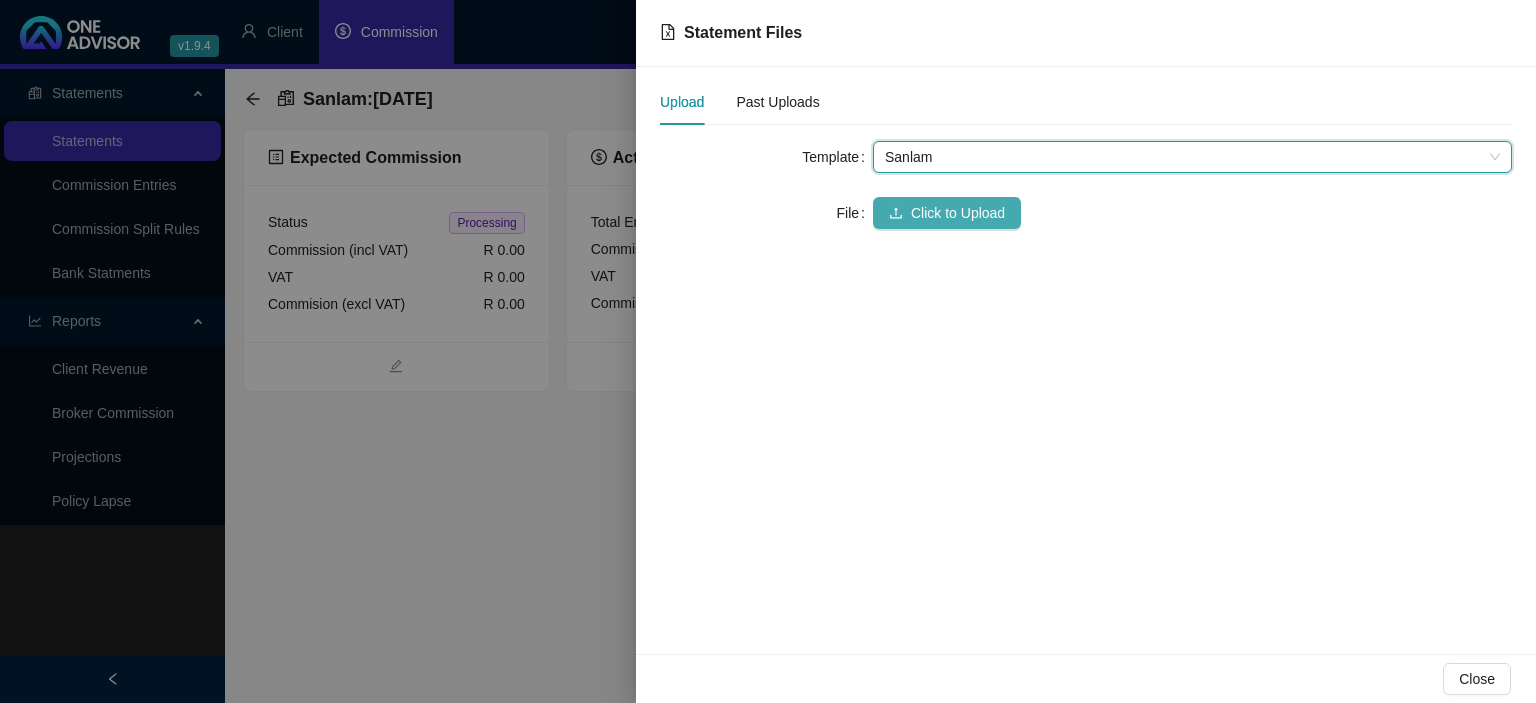 click on "Click to Upload" at bounding box center [947, 213] 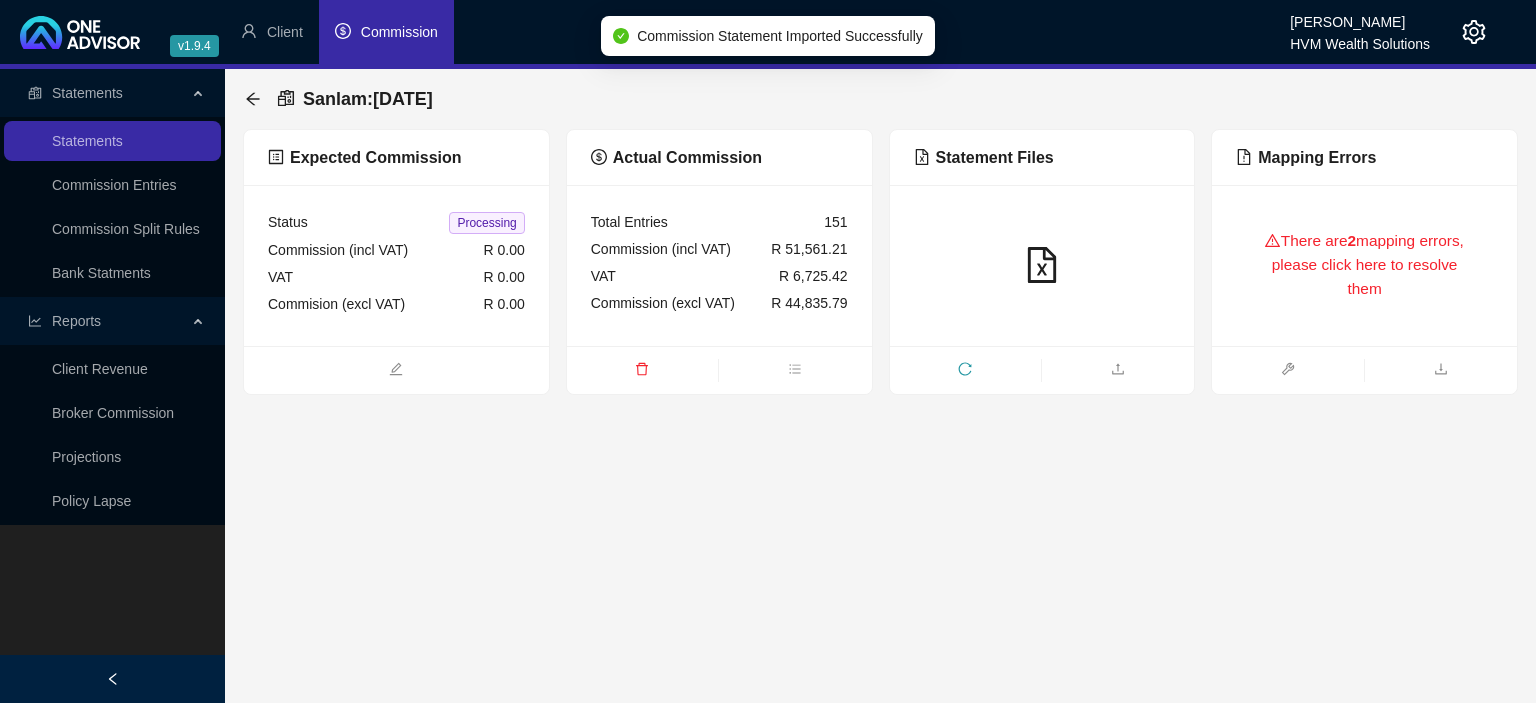 click on "There are  2  mapping errors, please click here to resolve them" at bounding box center [1364, 265] 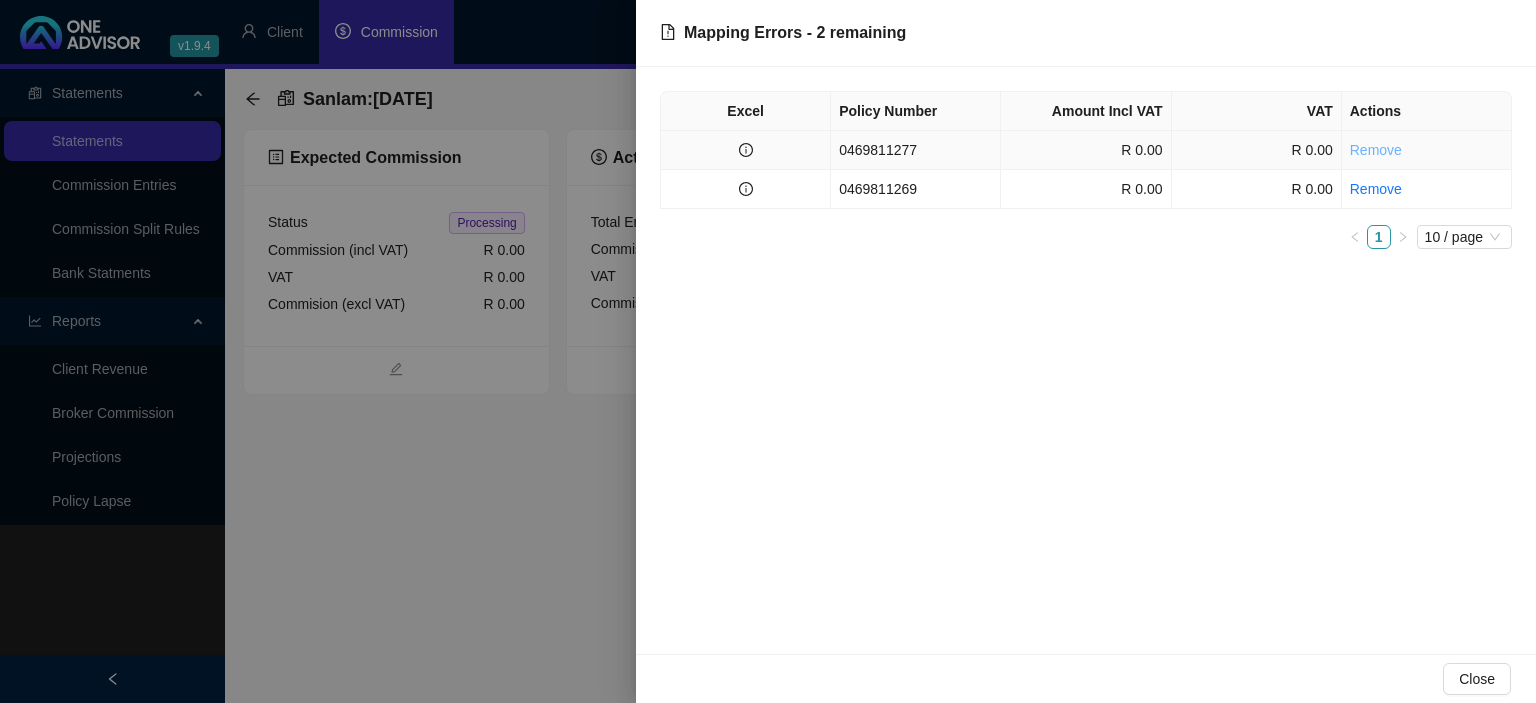 click on "Remove" at bounding box center (1376, 150) 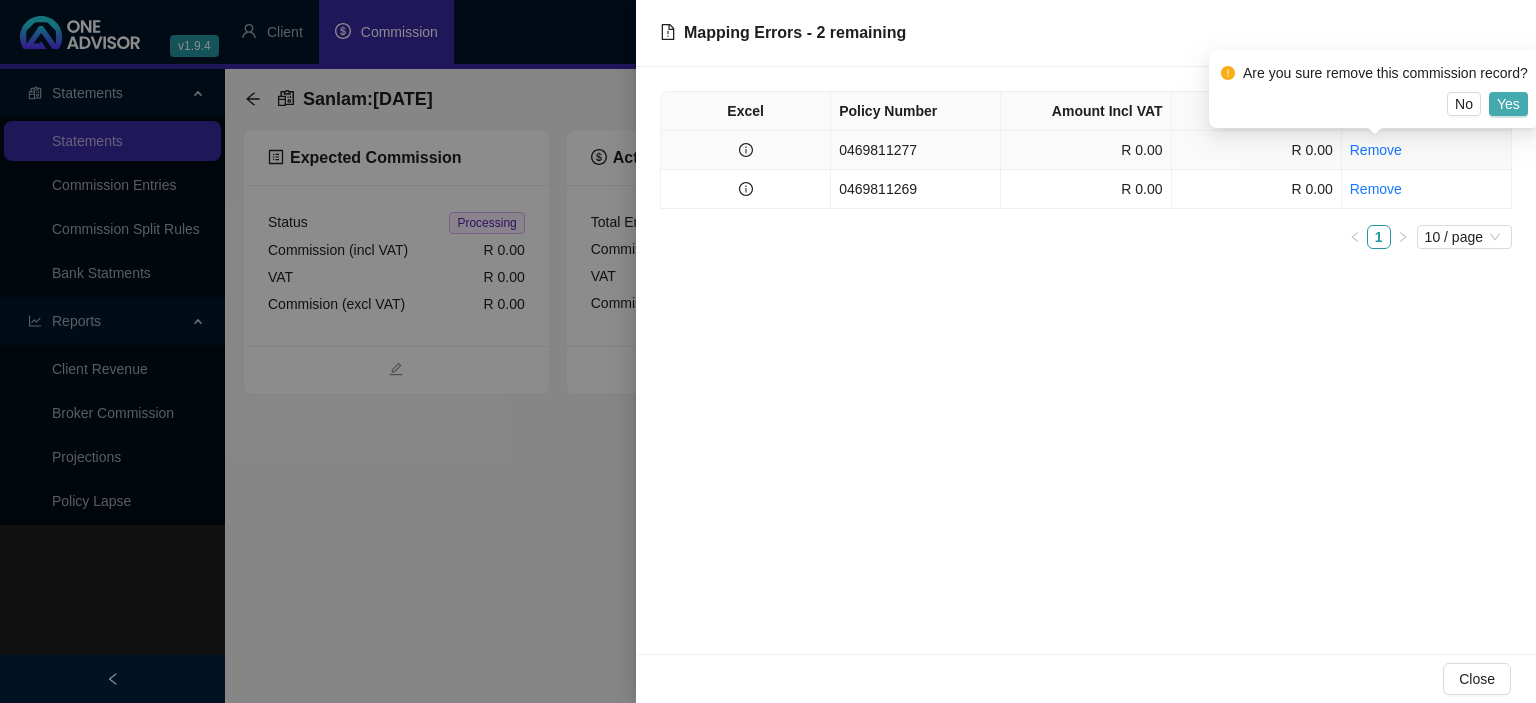 click on "Yes" at bounding box center (1508, 104) 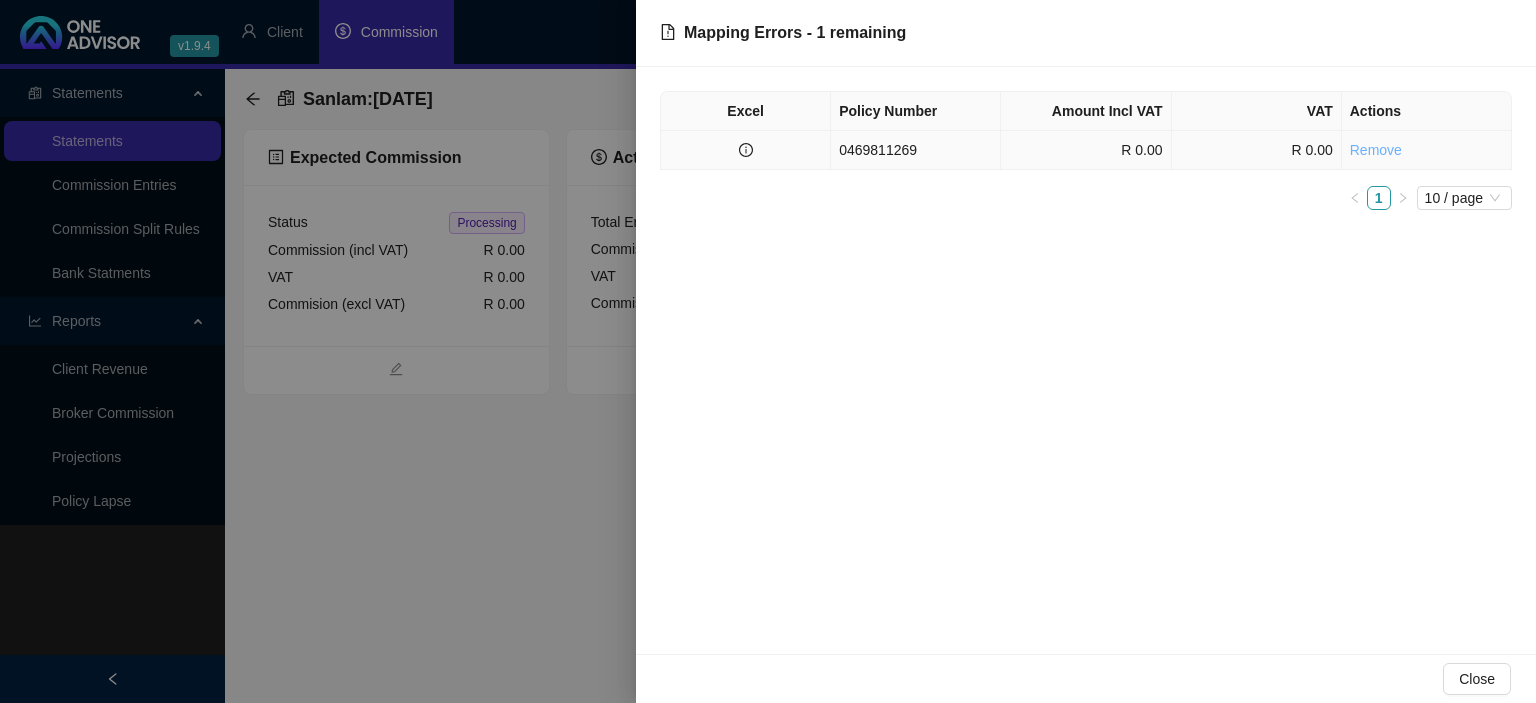 click on "Remove" at bounding box center (1376, 150) 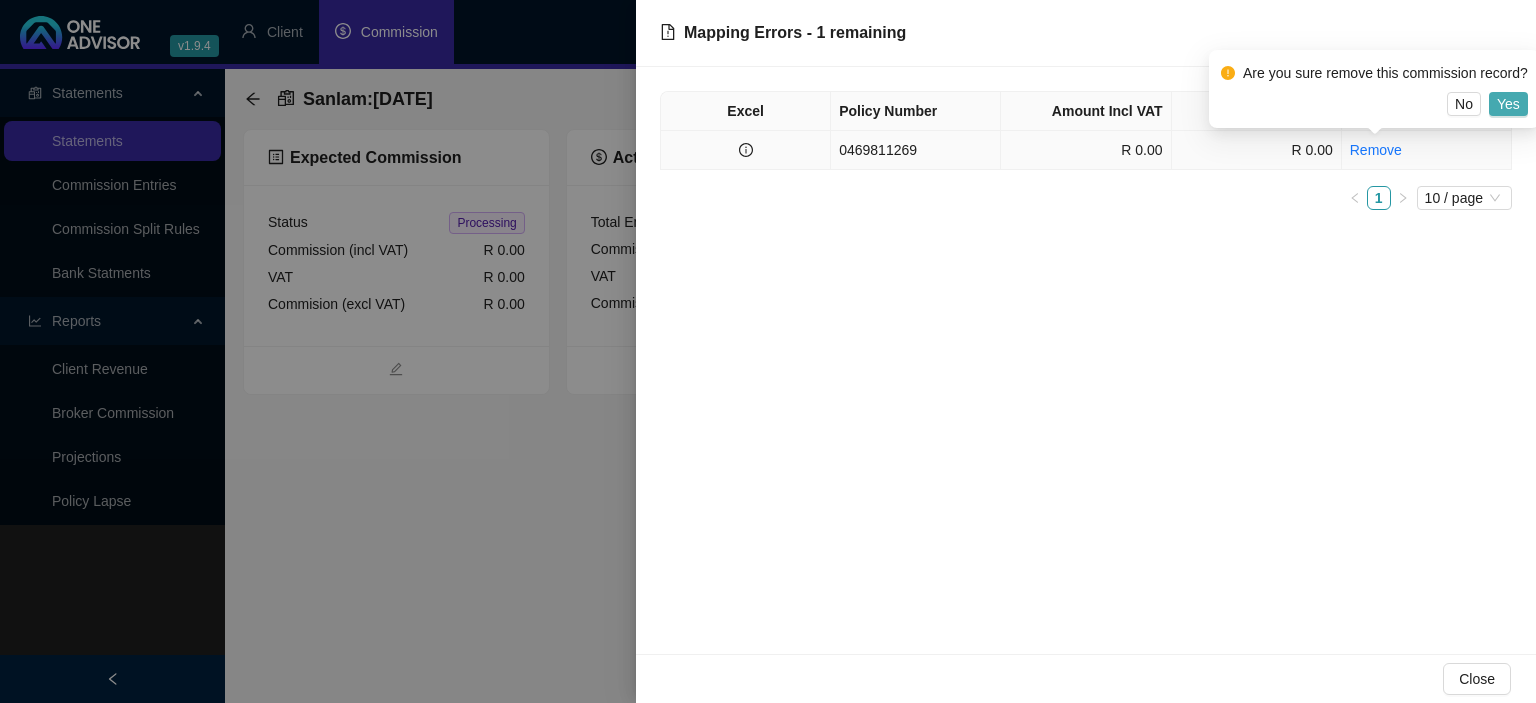 click on "Yes" at bounding box center (1508, 104) 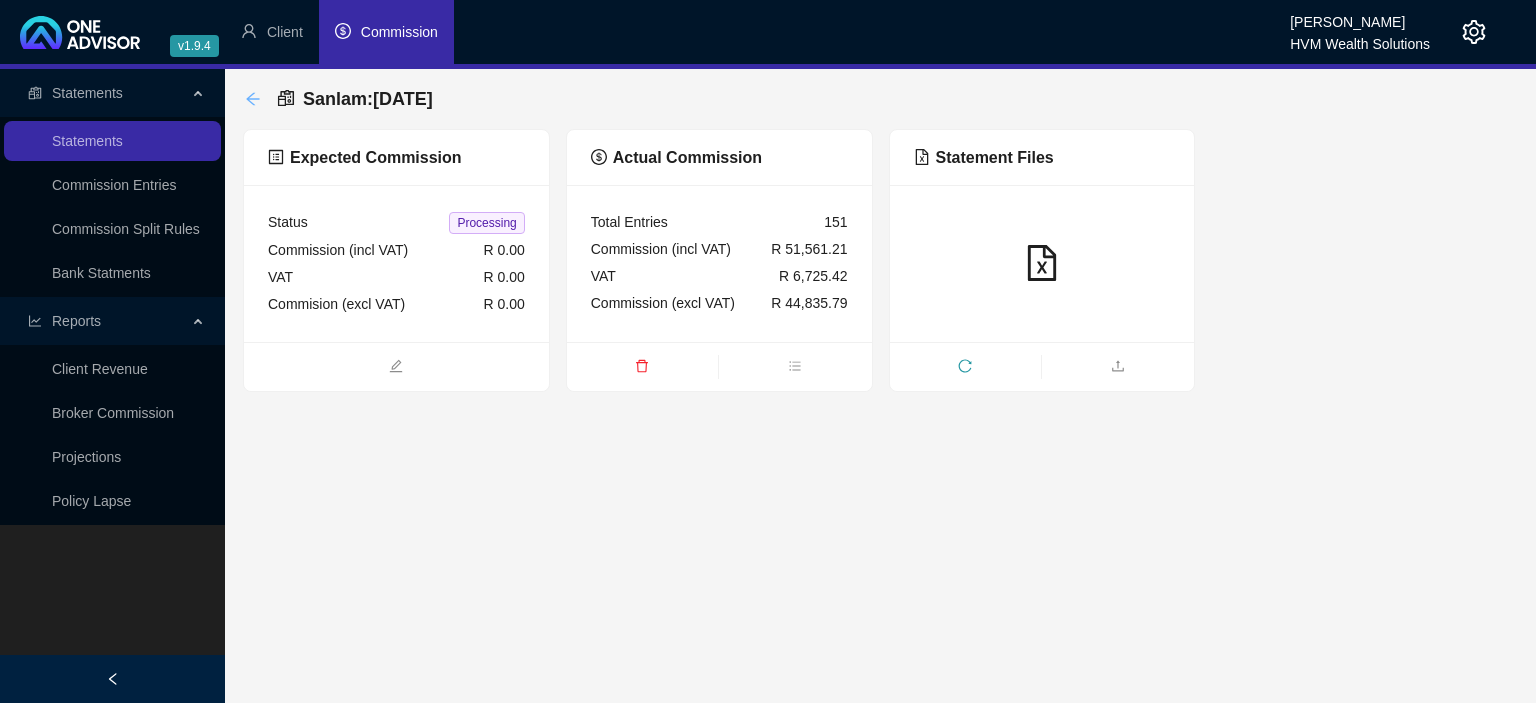 click 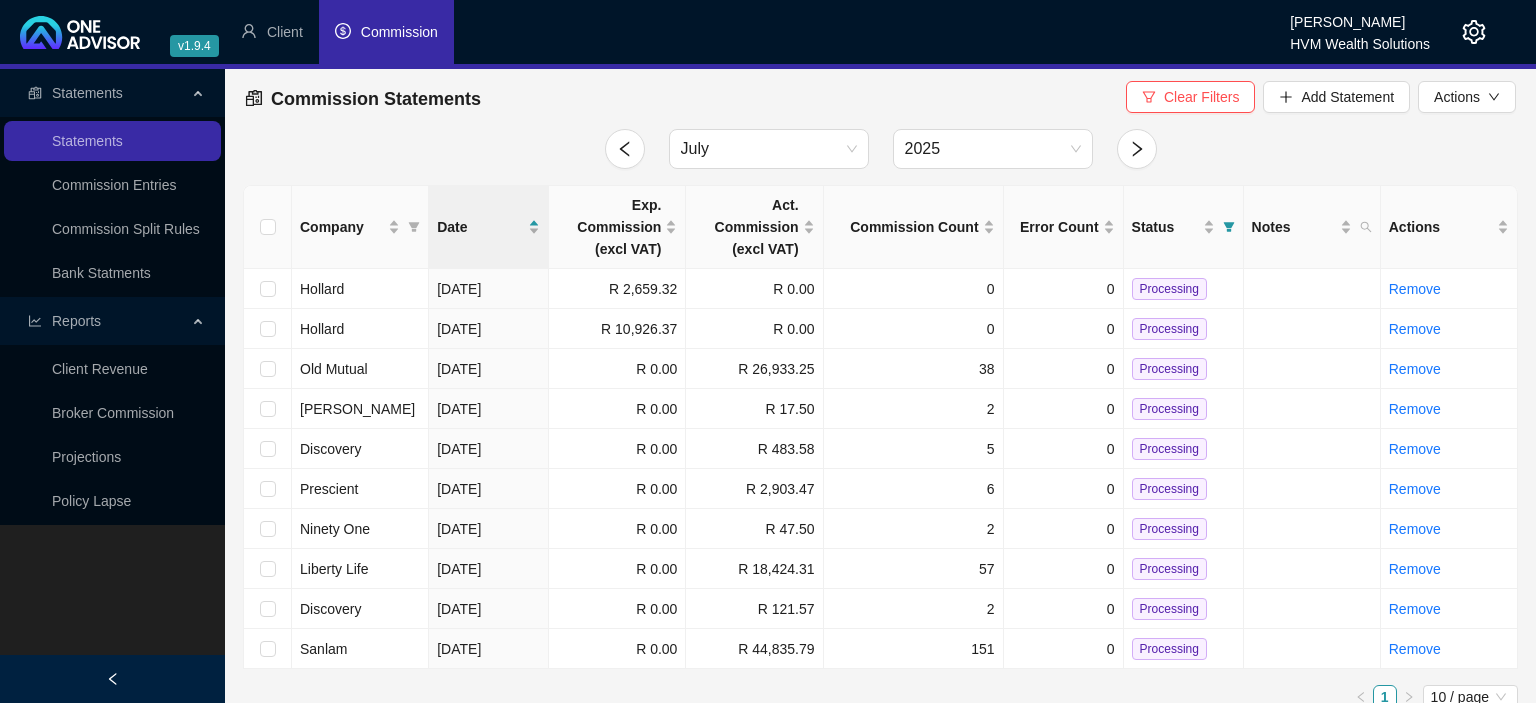 click 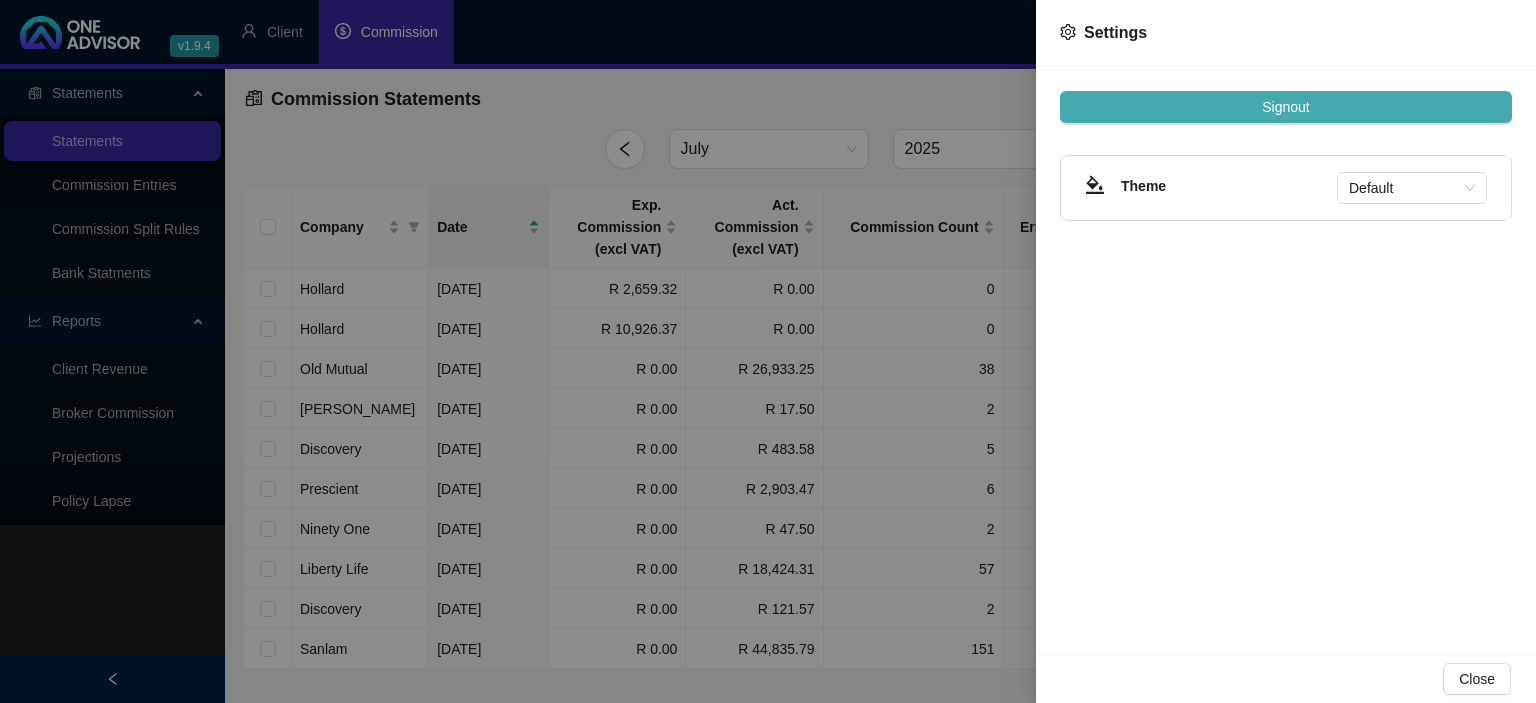 click on "Signout" at bounding box center [1285, 107] 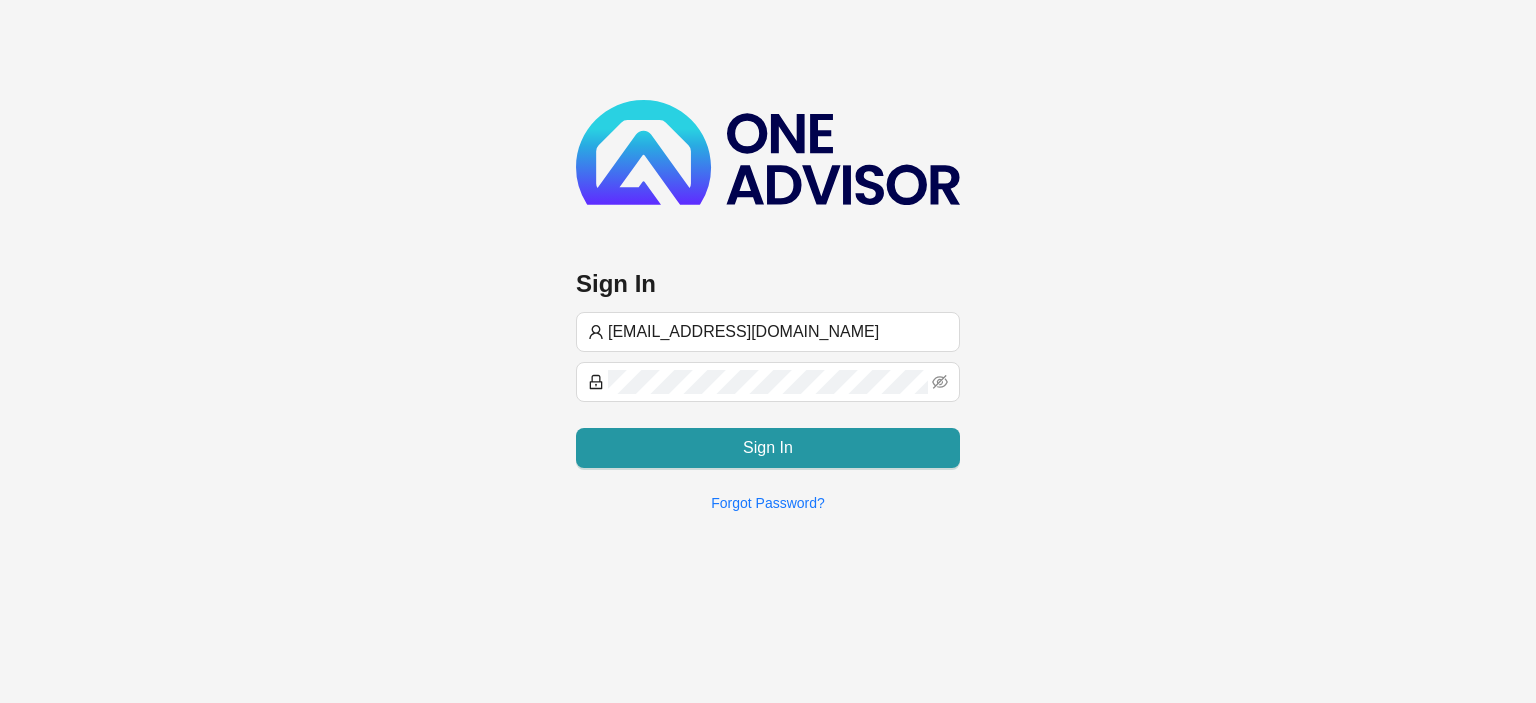 type on "[EMAIL_ADDRESS][DOMAIN_NAME]" 